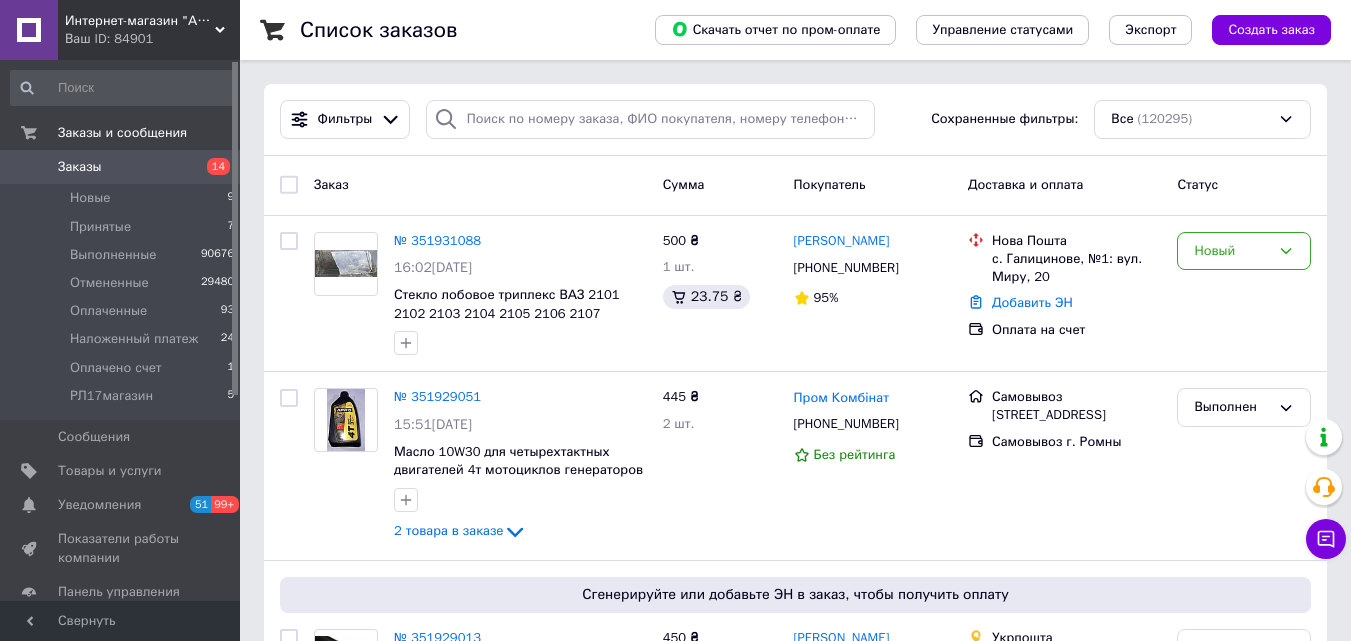 scroll, scrollTop: 0, scrollLeft: 0, axis: both 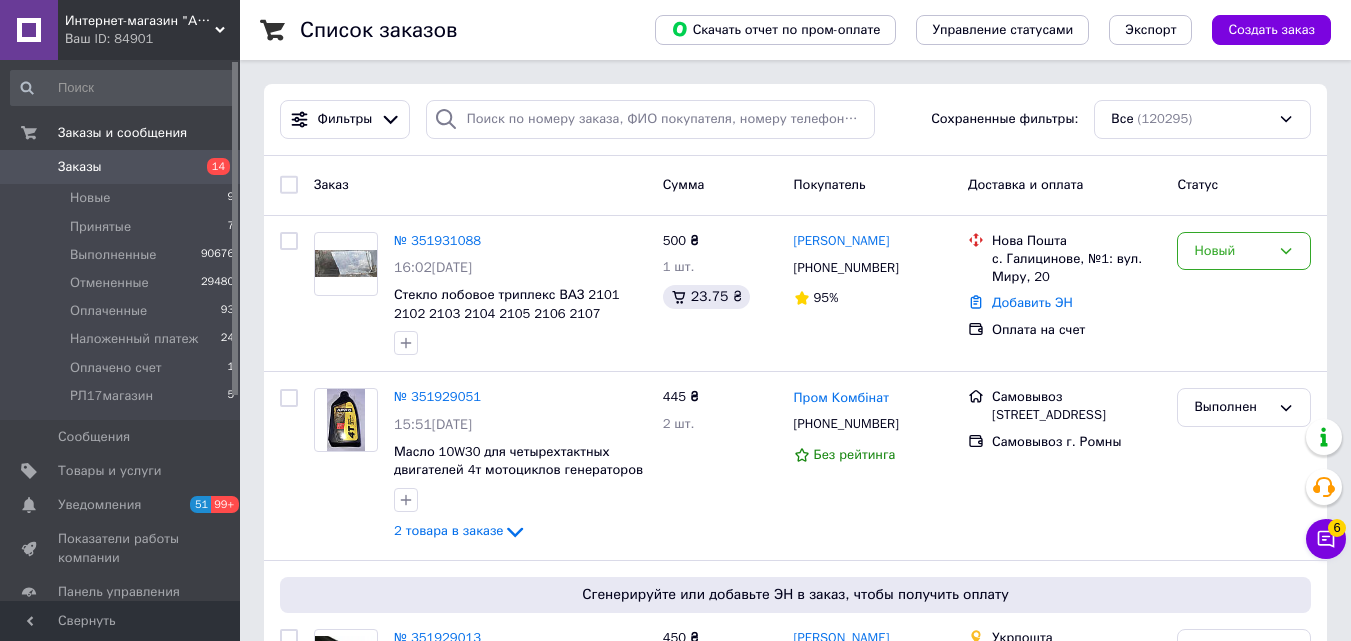 click on "Заказы" at bounding box center (80, 167) 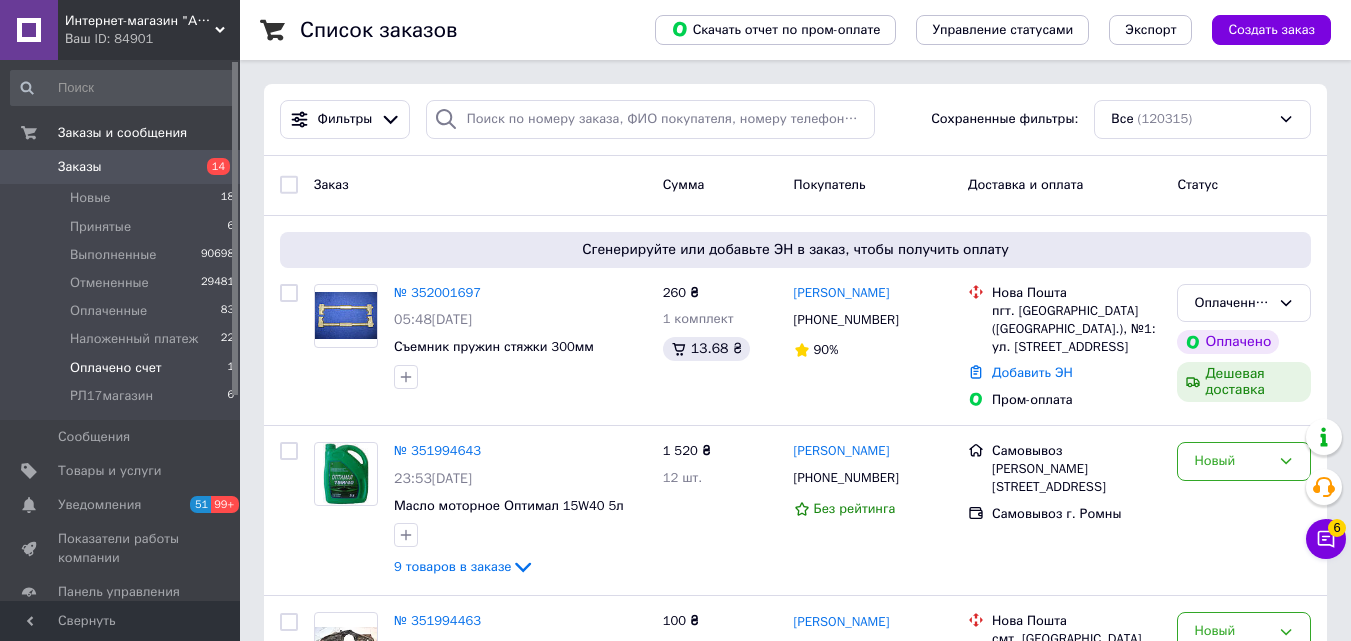 click on "Оплачено счет" at bounding box center [116, 368] 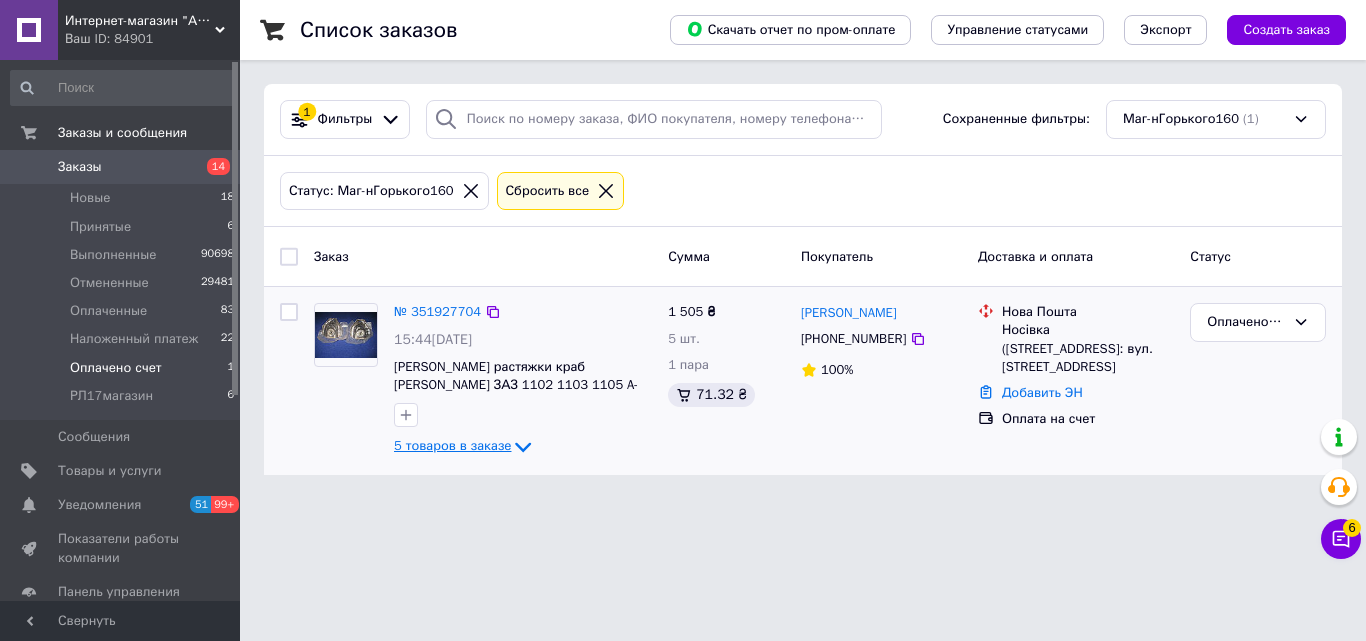 click on "5 товаров в заказе" at bounding box center [452, 446] 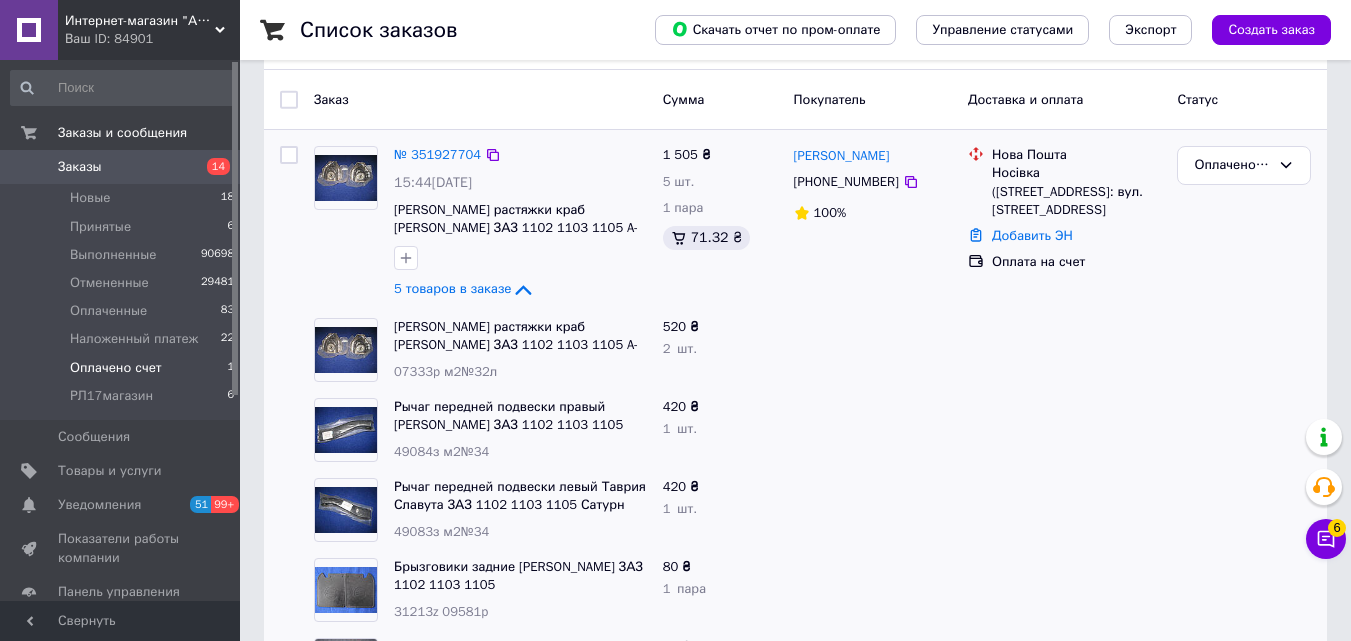 scroll, scrollTop: 59, scrollLeft: 0, axis: vertical 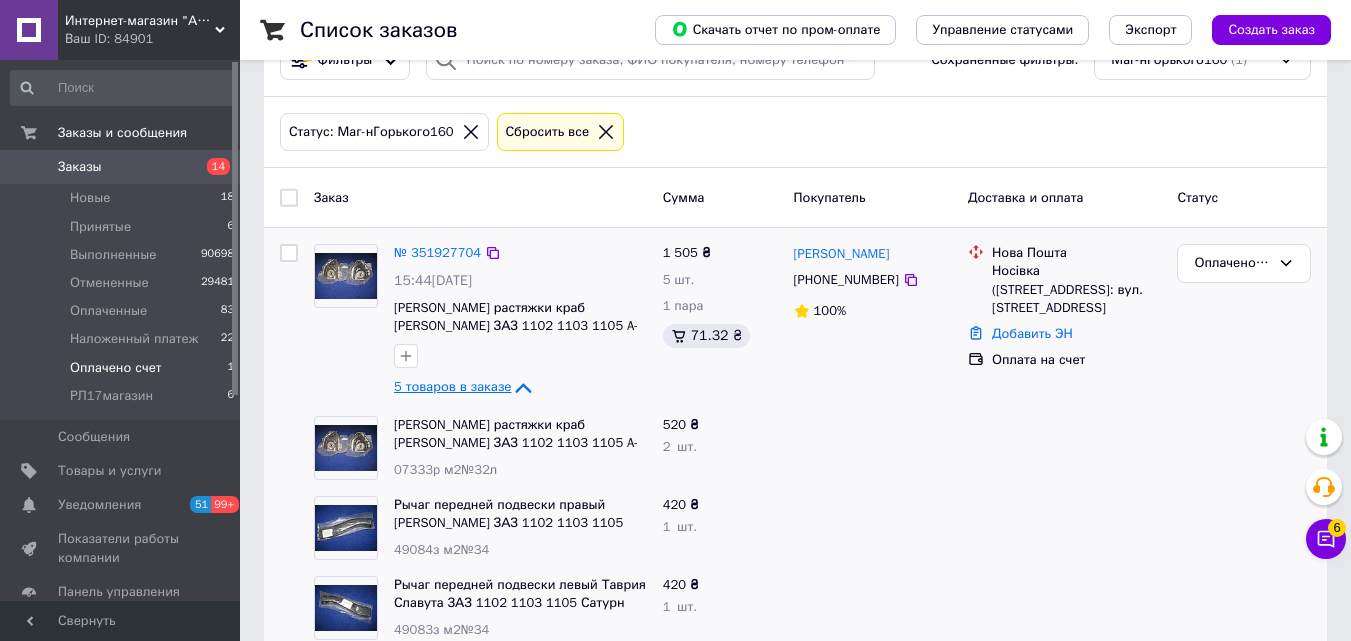 click on "5 товаров в заказе" at bounding box center [452, 387] 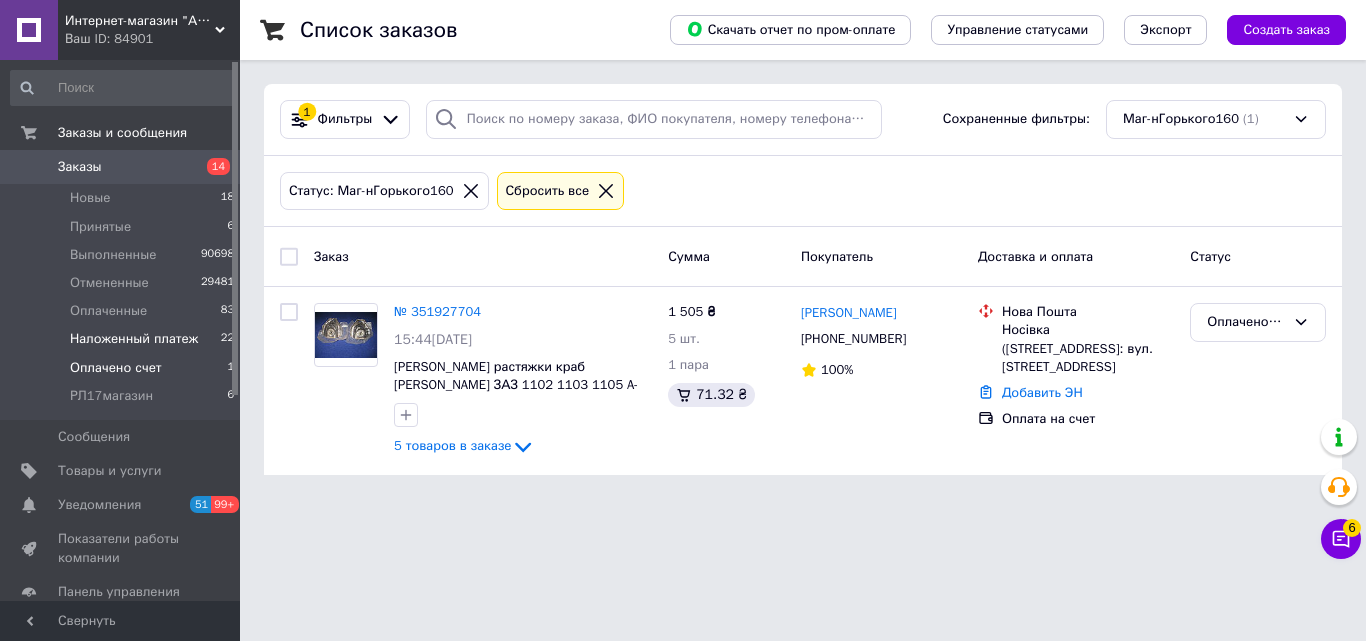 click on "Наложенный платеж" at bounding box center [134, 339] 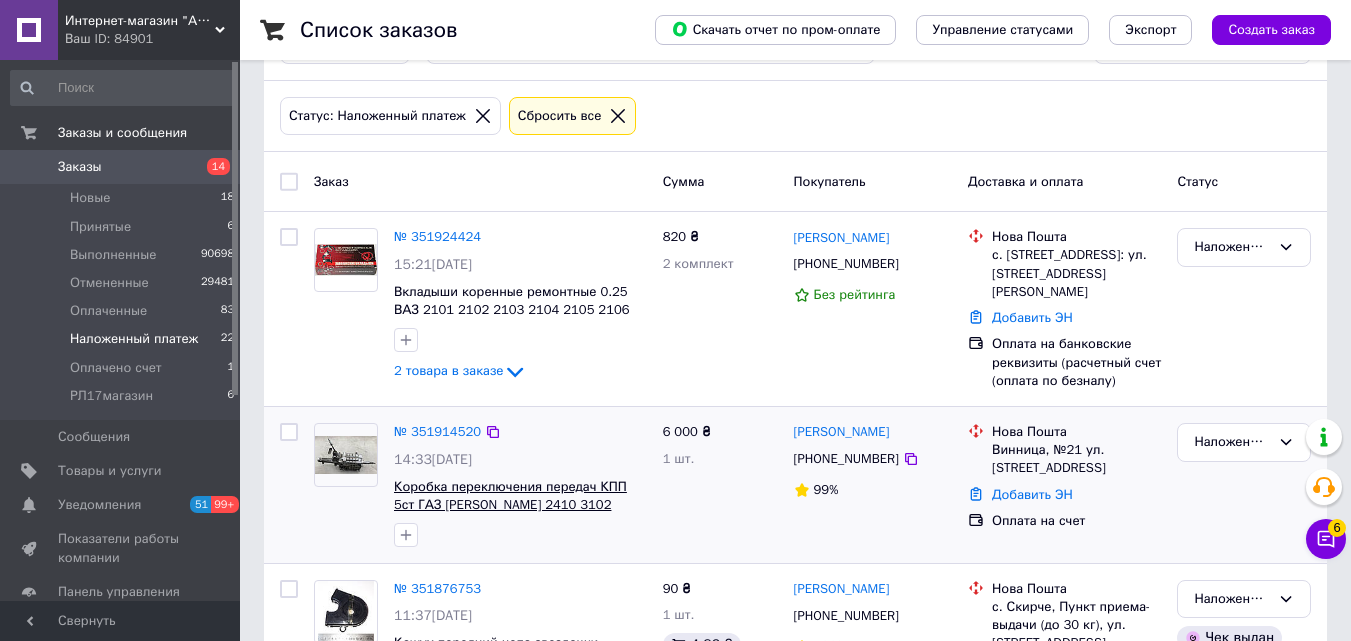 scroll, scrollTop: 200, scrollLeft: 0, axis: vertical 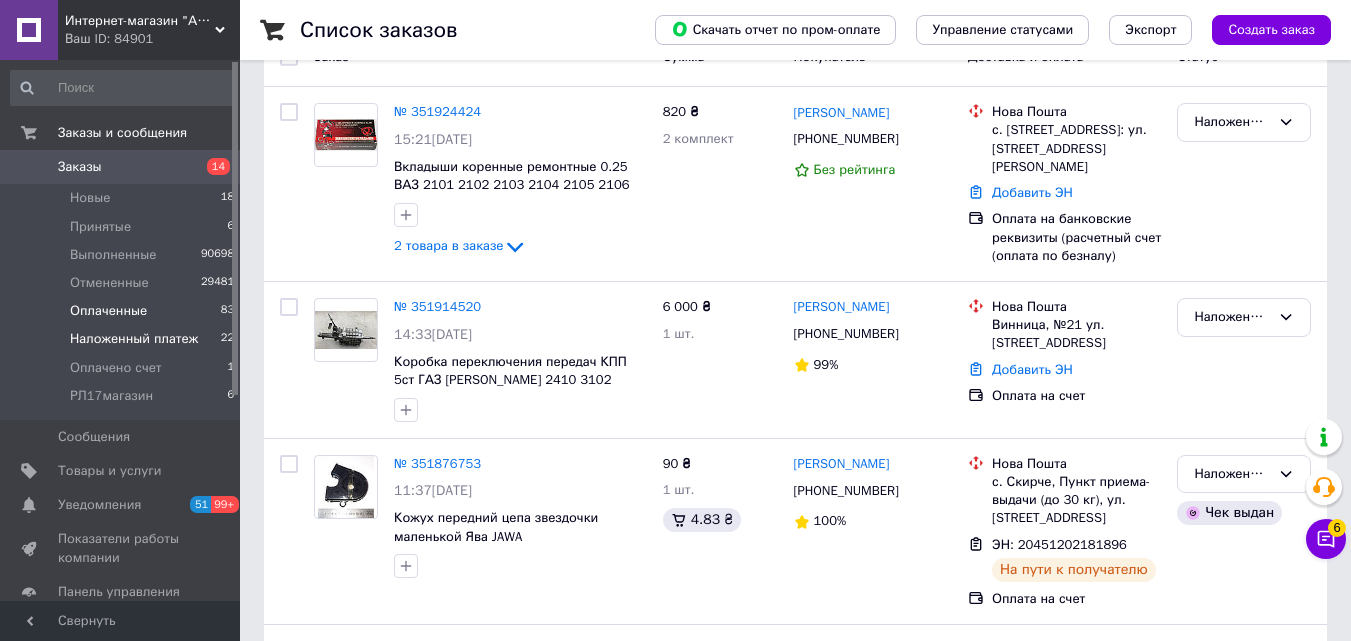 click on "Оплаченные" at bounding box center (108, 311) 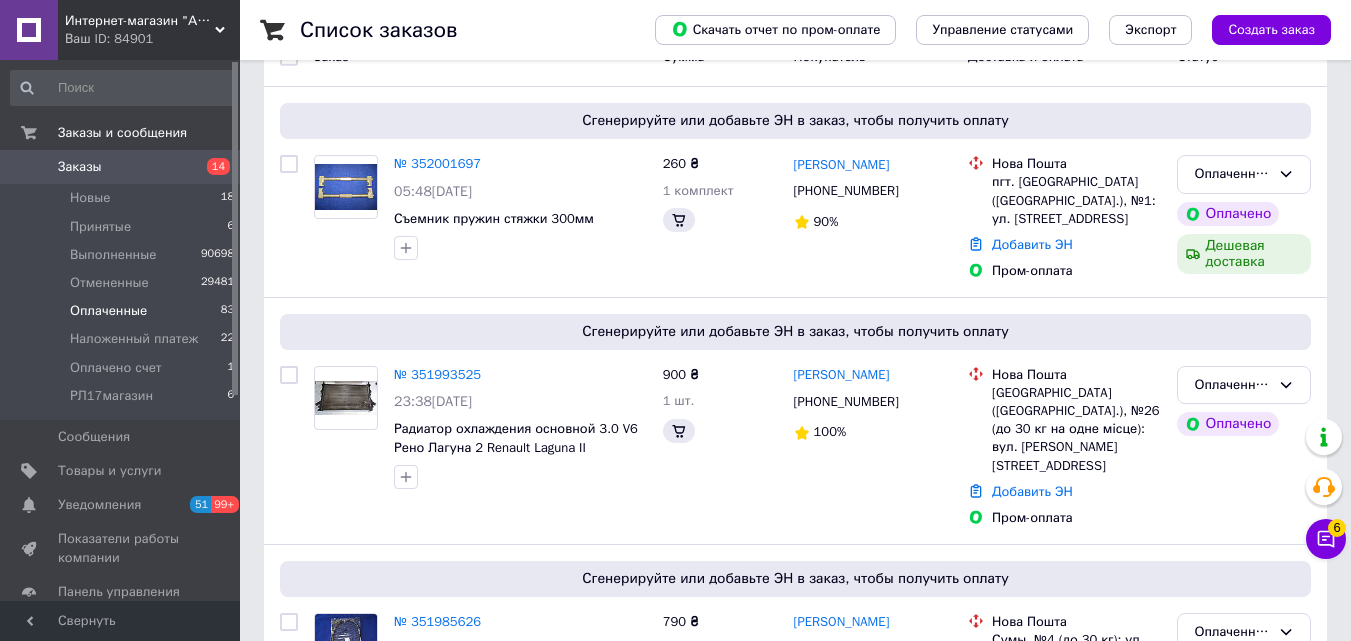 scroll, scrollTop: 0, scrollLeft: 0, axis: both 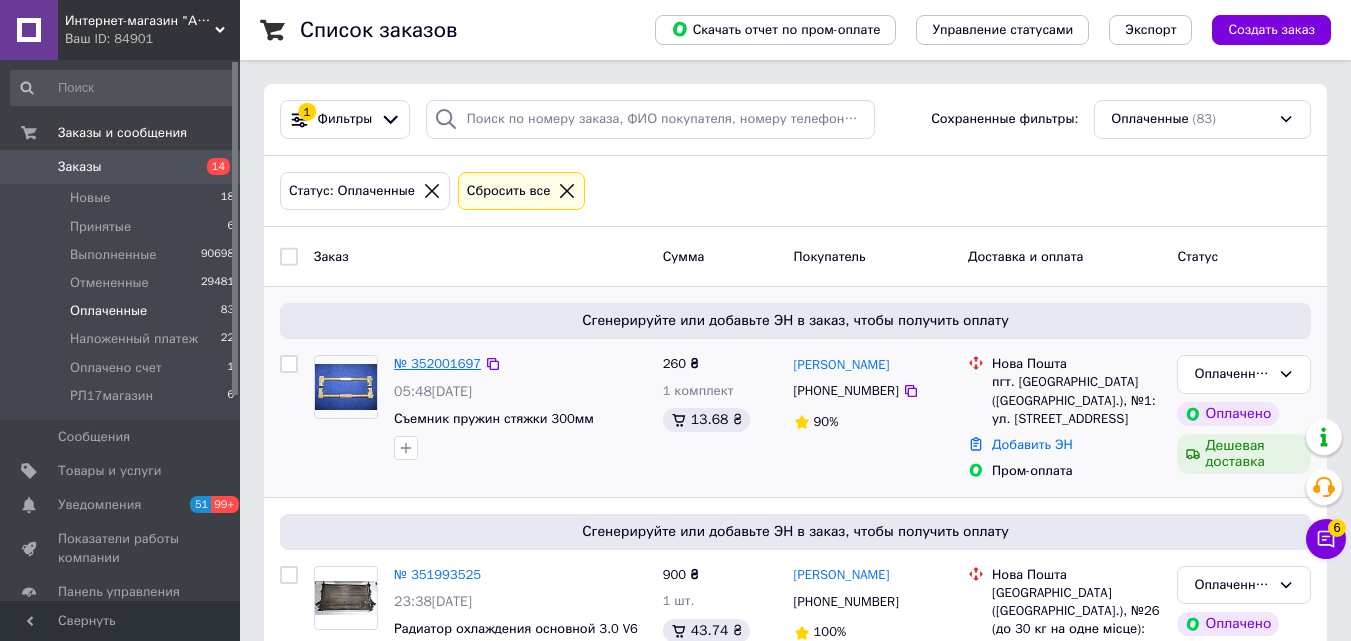 click on "№ 352001697" at bounding box center [437, 363] 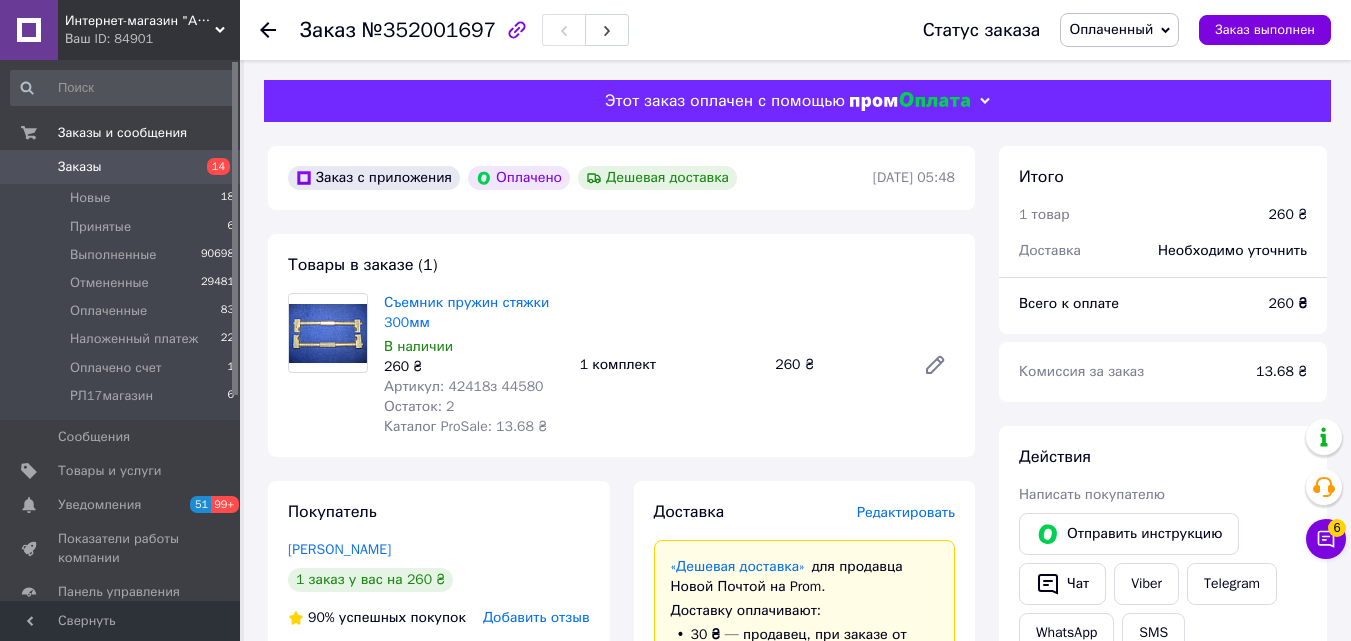 click 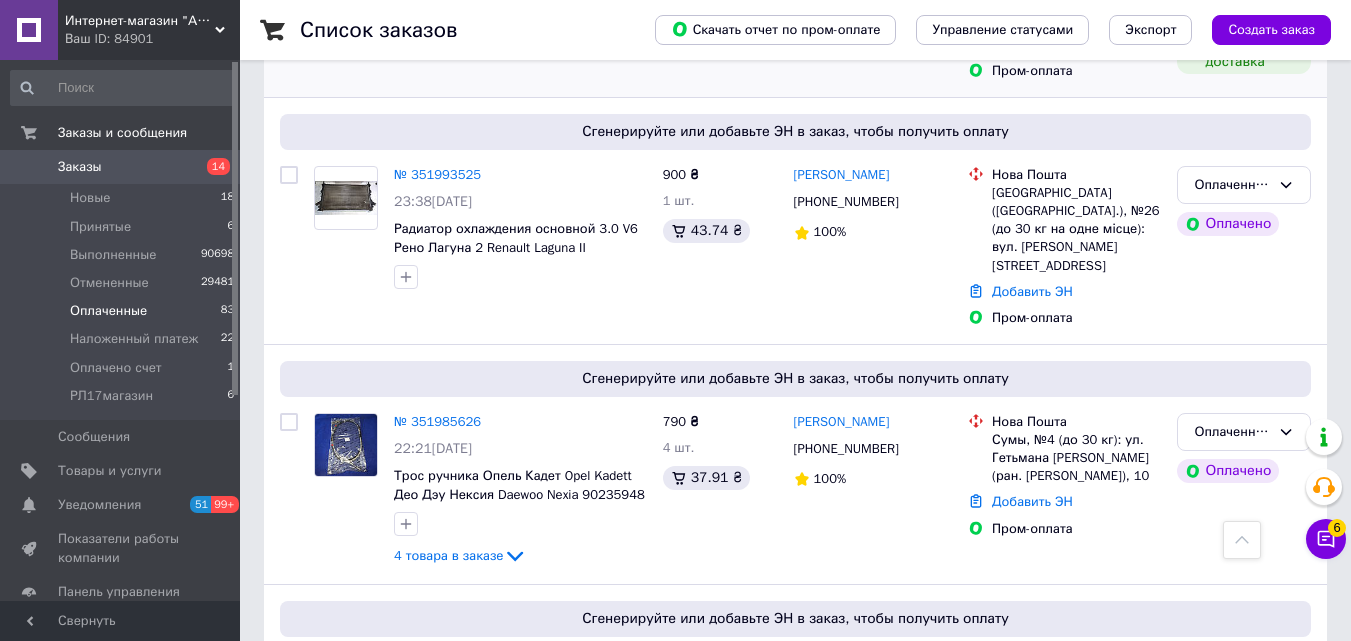 scroll, scrollTop: 500, scrollLeft: 0, axis: vertical 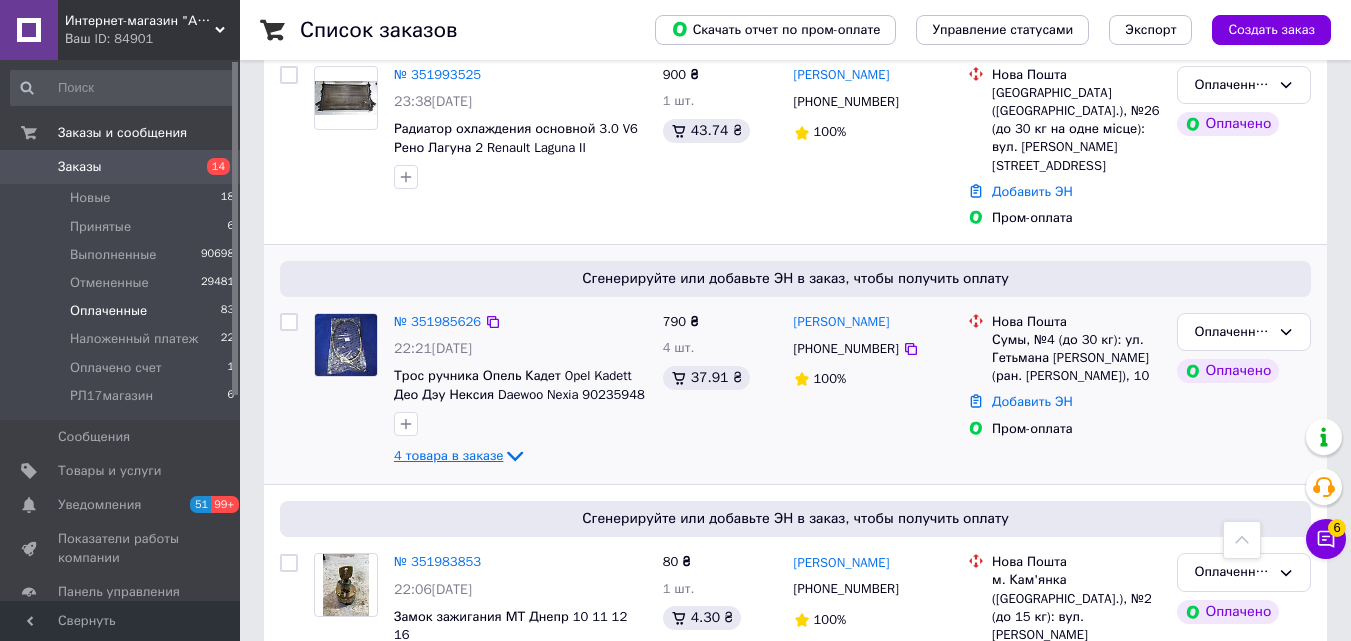 click on "4 товара в заказе" at bounding box center [448, 455] 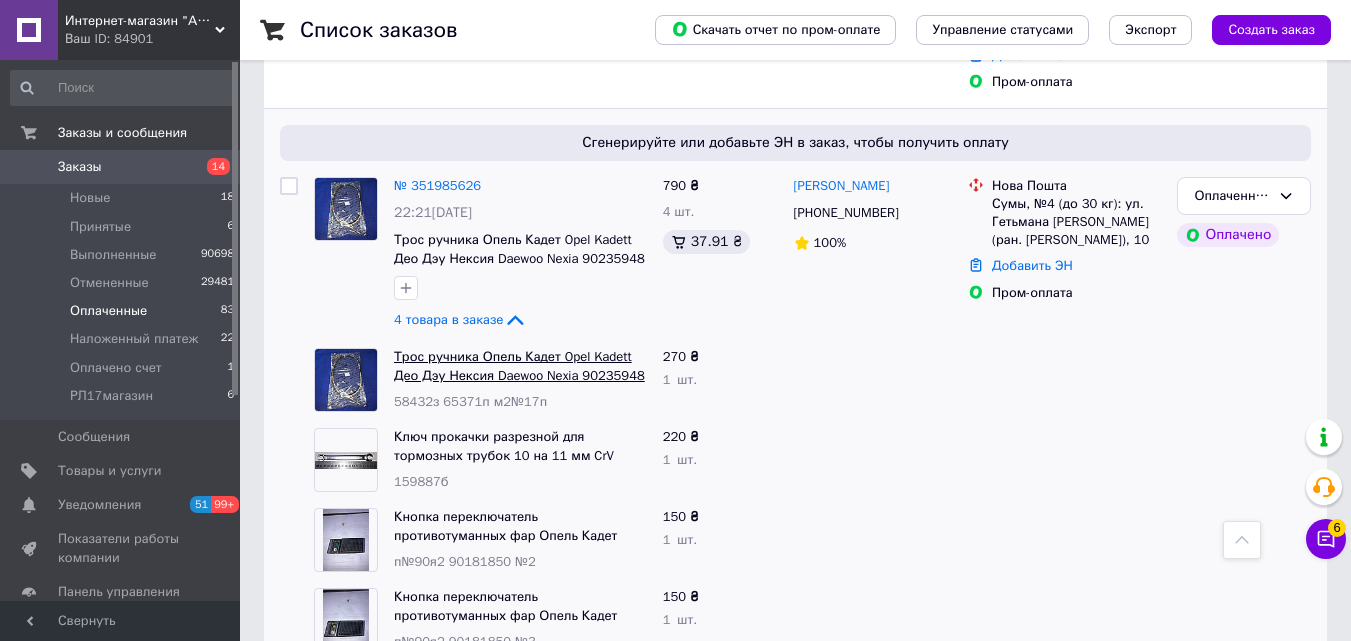 scroll, scrollTop: 600, scrollLeft: 0, axis: vertical 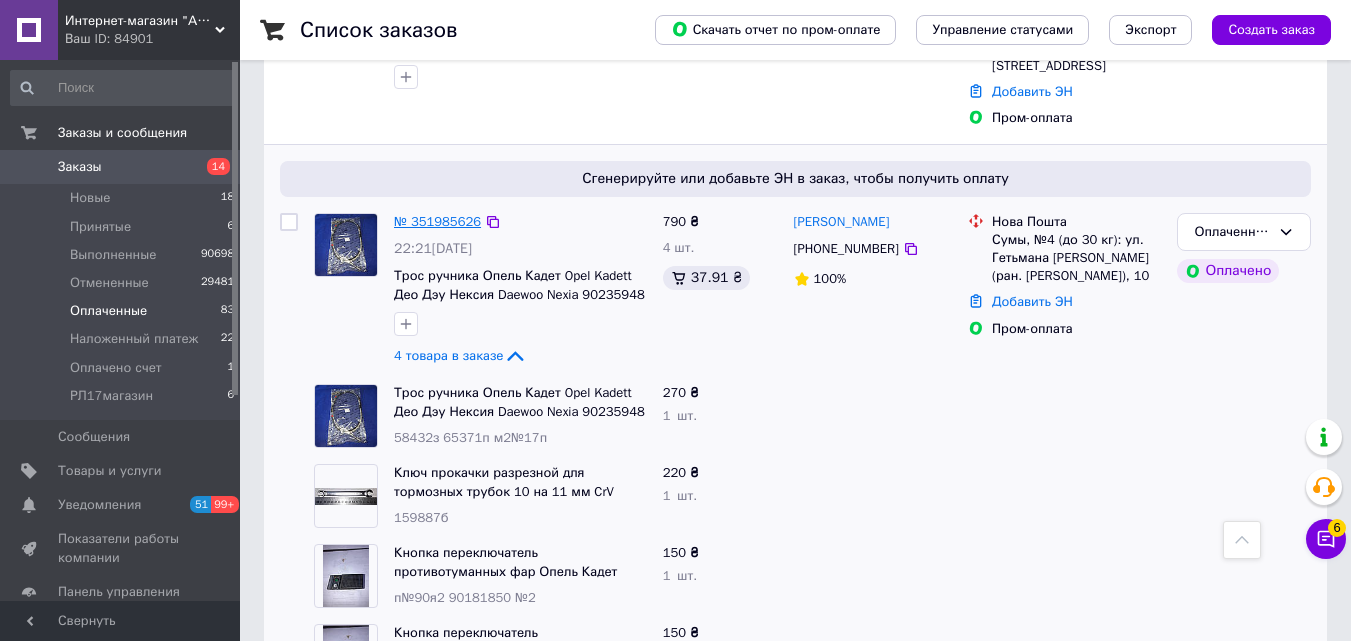 click on "№ 351985626" at bounding box center [437, 221] 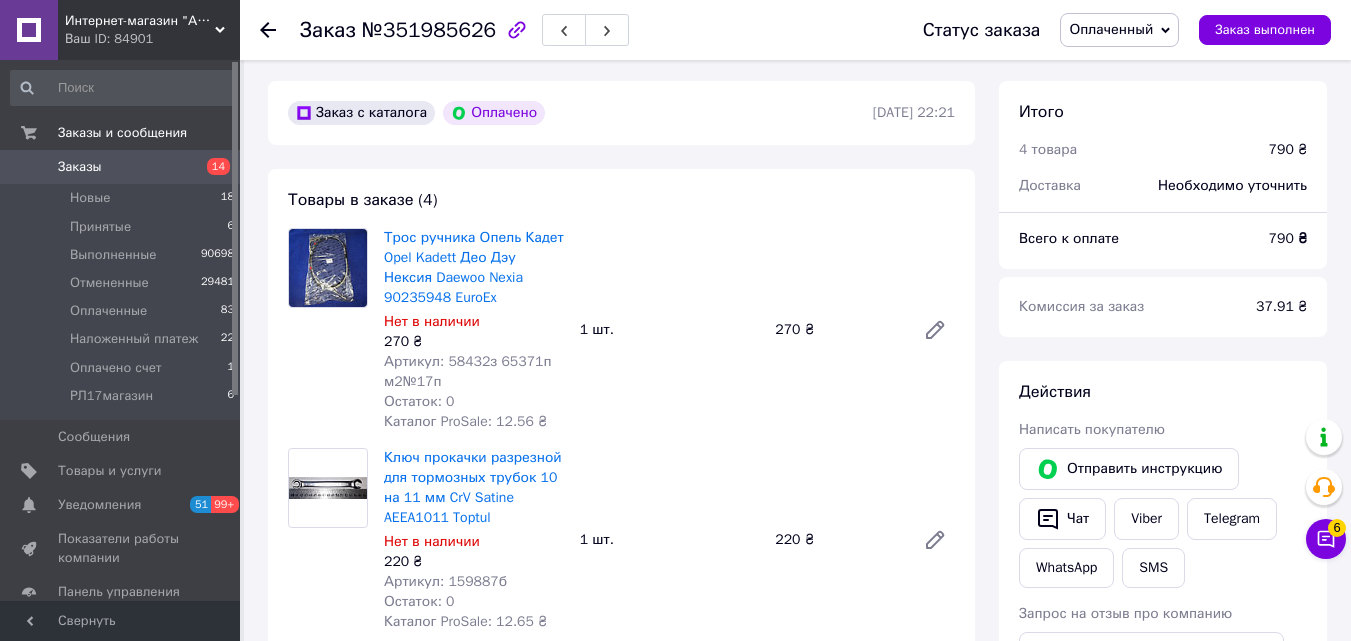 scroll, scrollTop: 100, scrollLeft: 0, axis: vertical 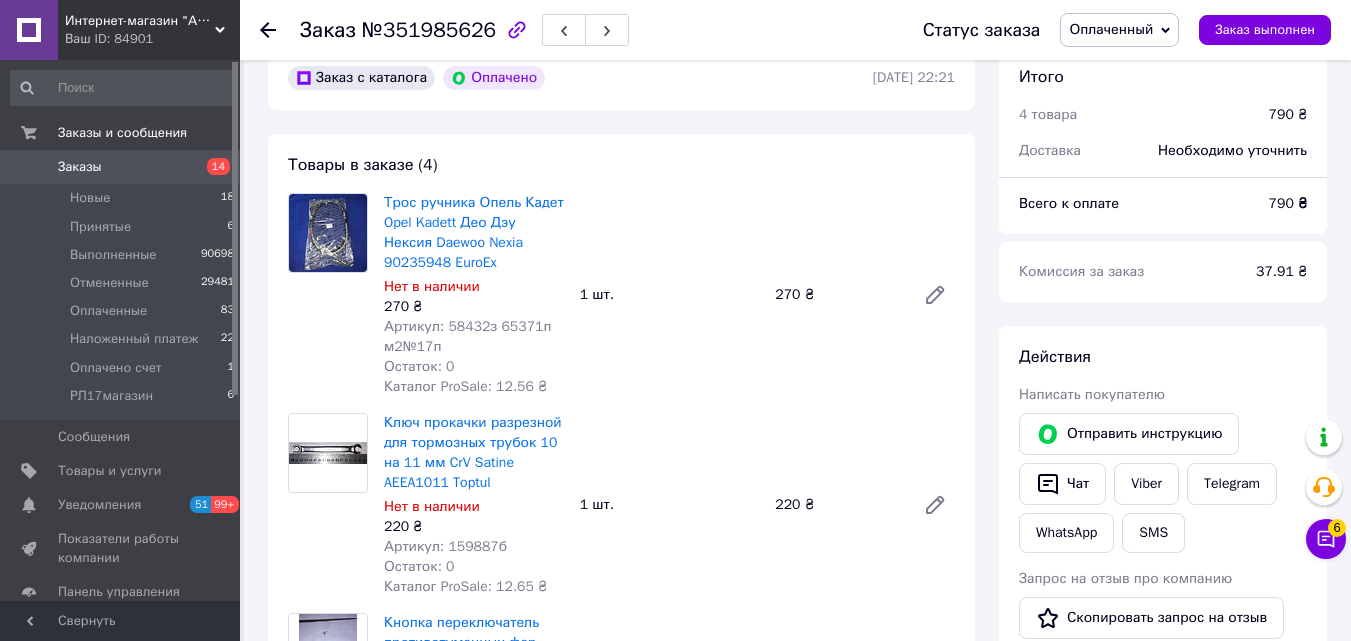 click 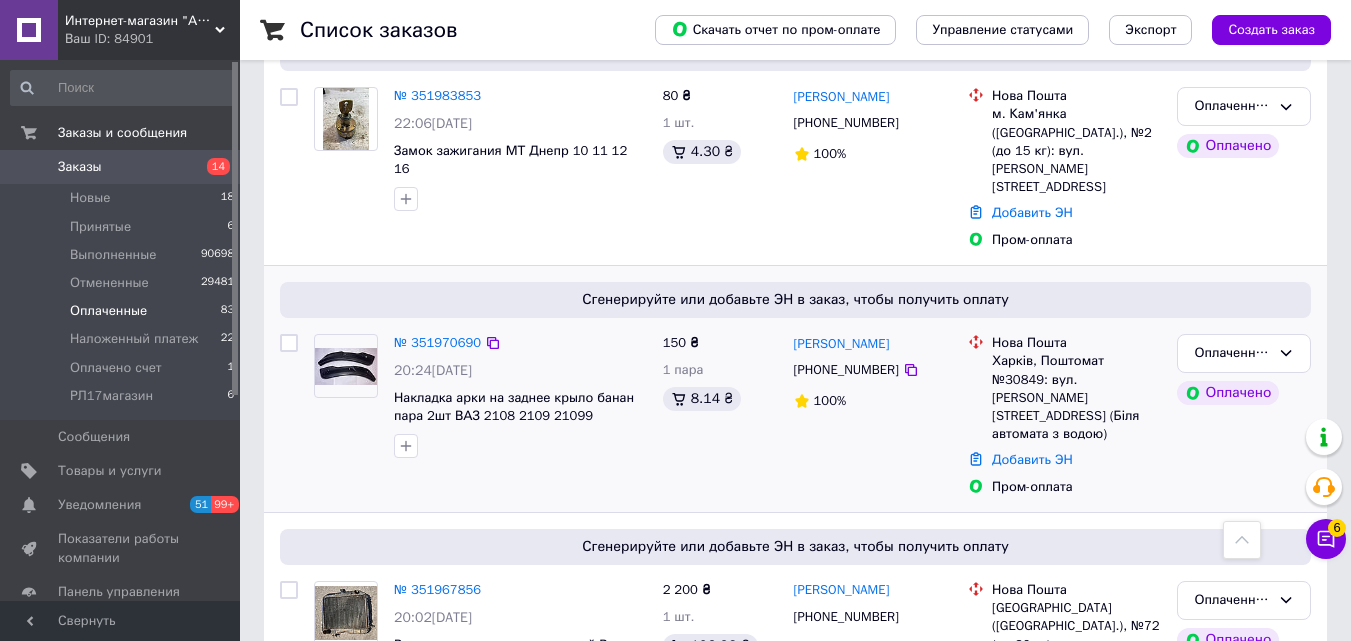scroll, scrollTop: 1000, scrollLeft: 0, axis: vertical 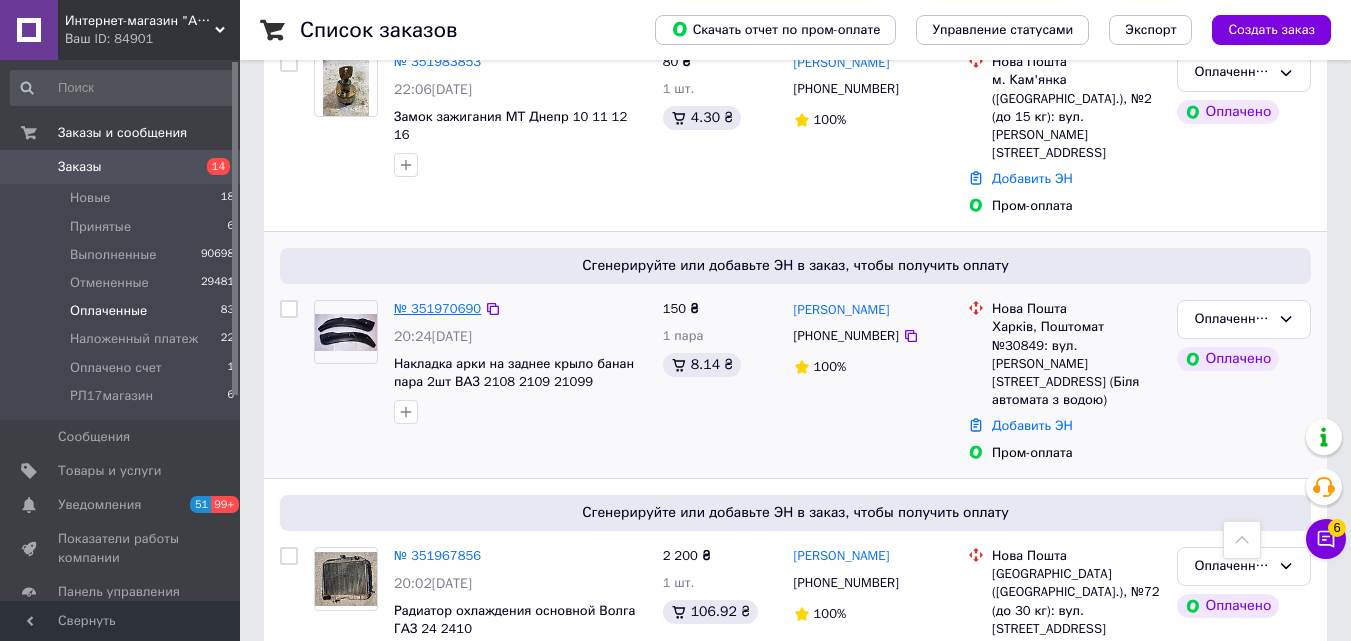 click on "№ 351970690" at bounding box center [437, 308] 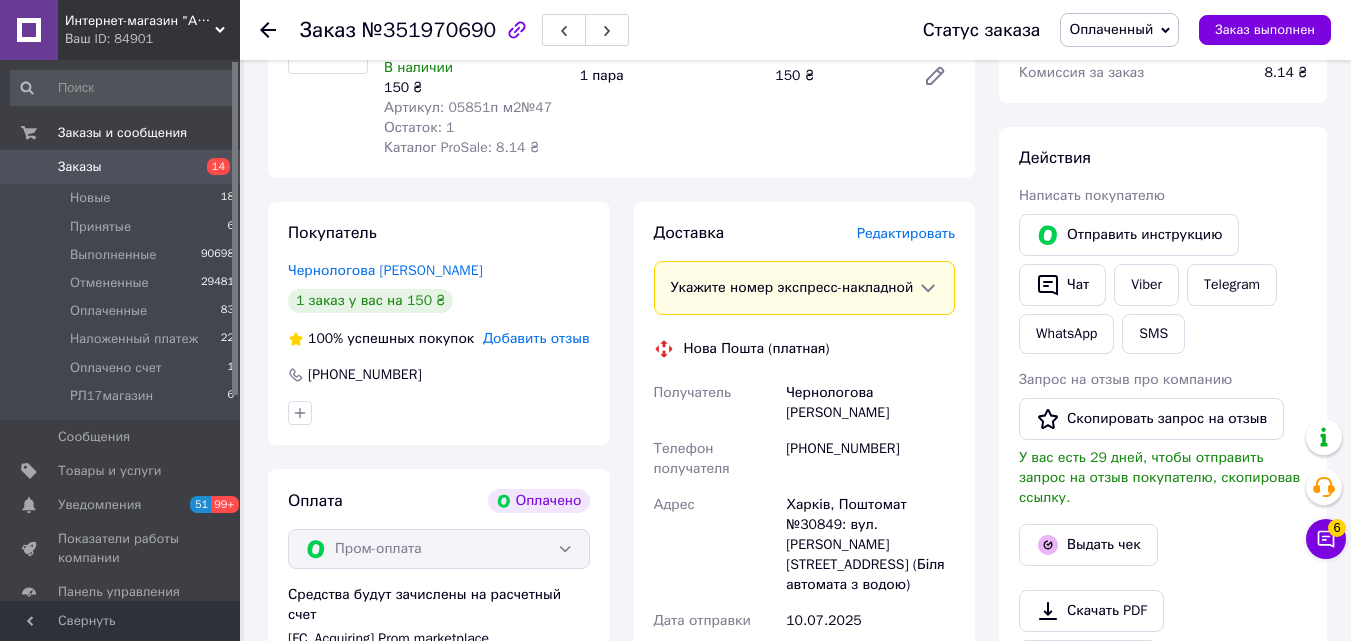 scroll, scrollTop: 0, scrollLeft: 0, axis: both 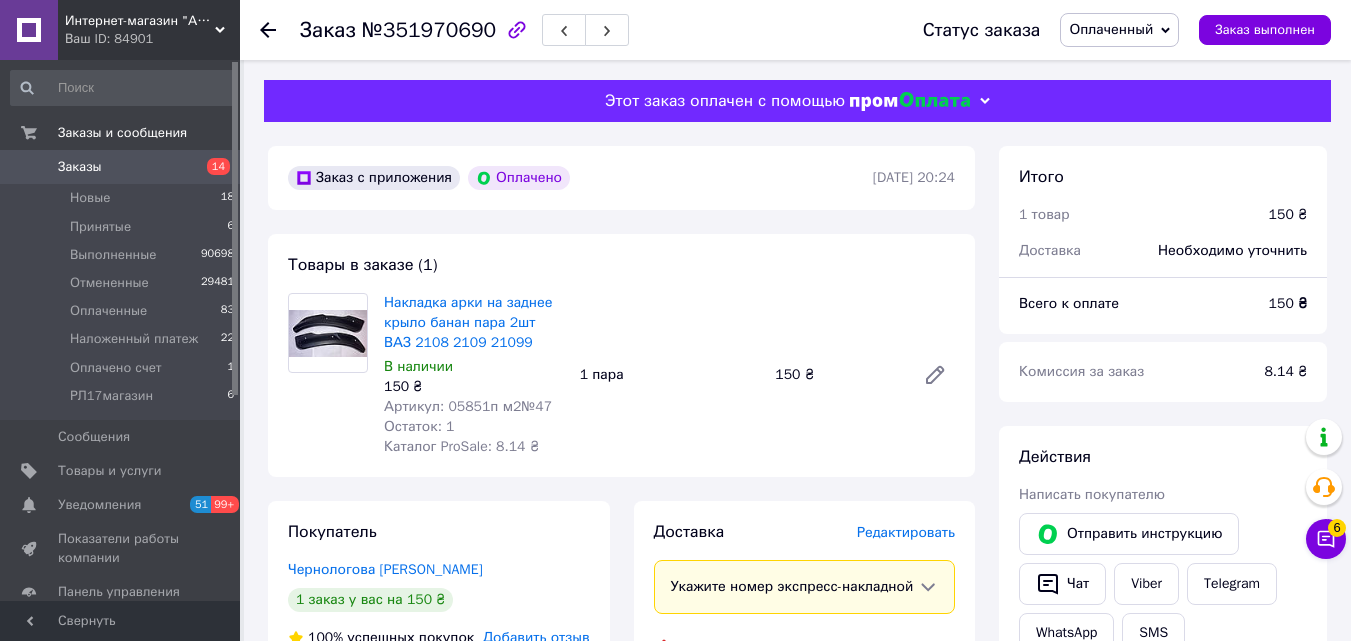 click 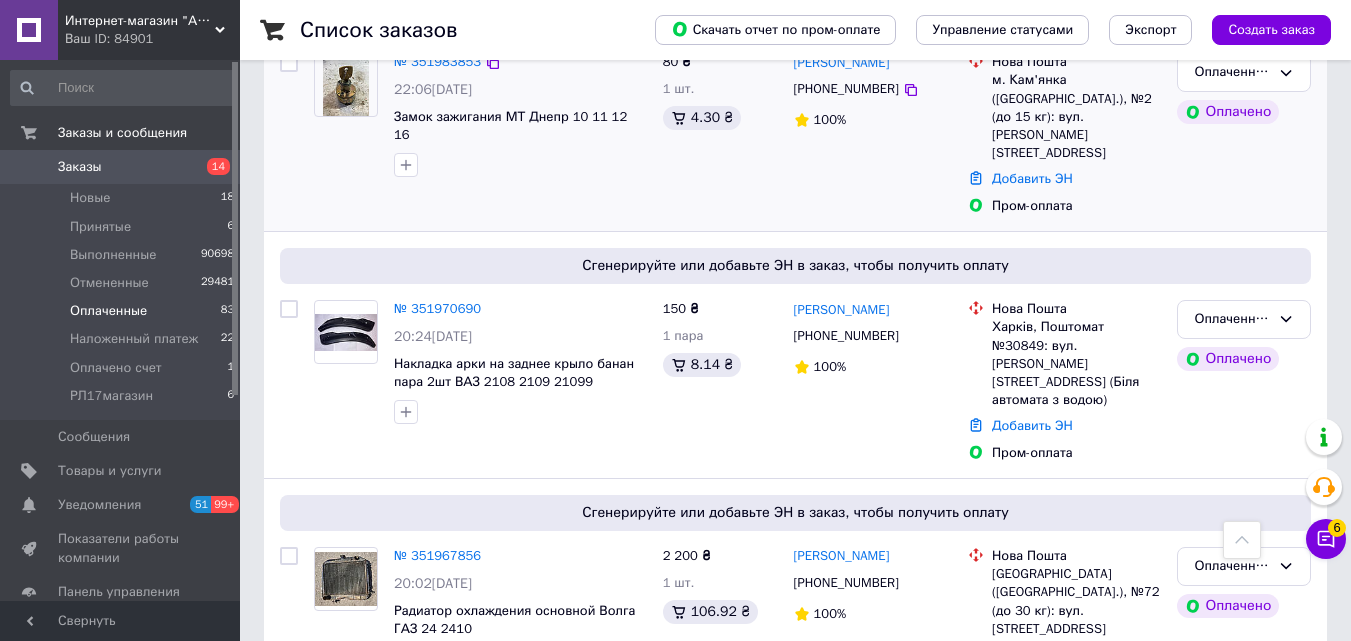 scroll, scrollTop: 1200, scrollLeft: 0, axis: vertical 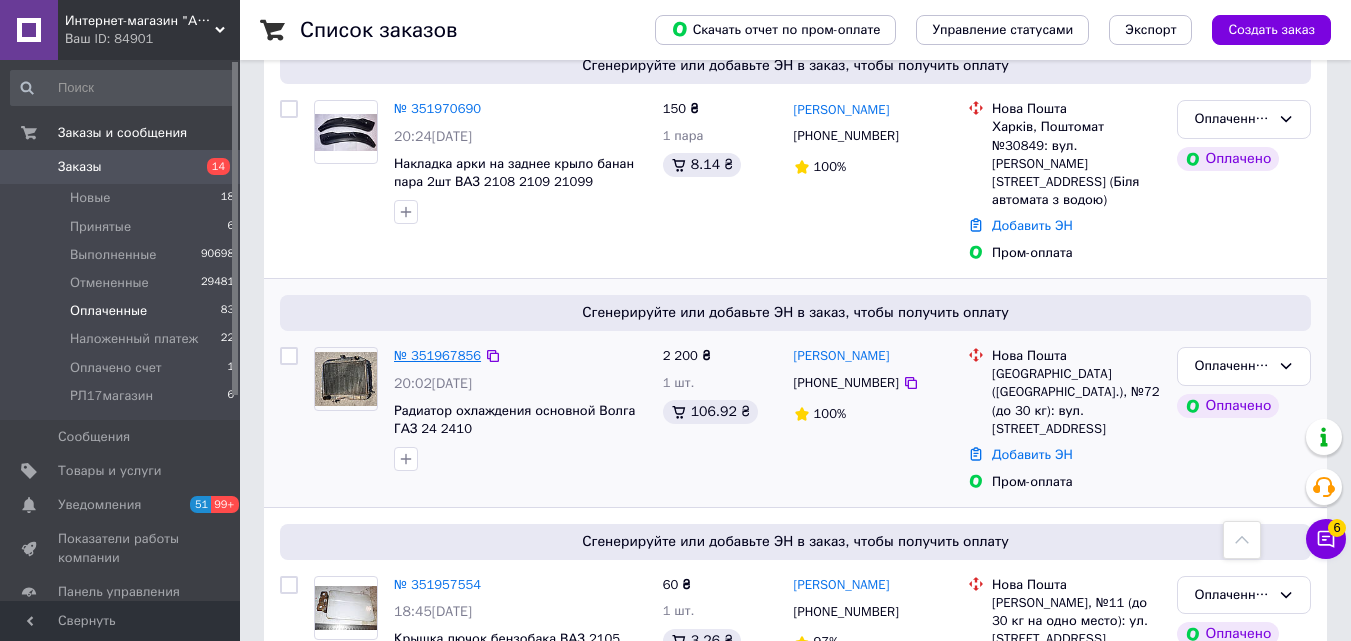 click on "№ 351967856" at bounding box center (437, 355) 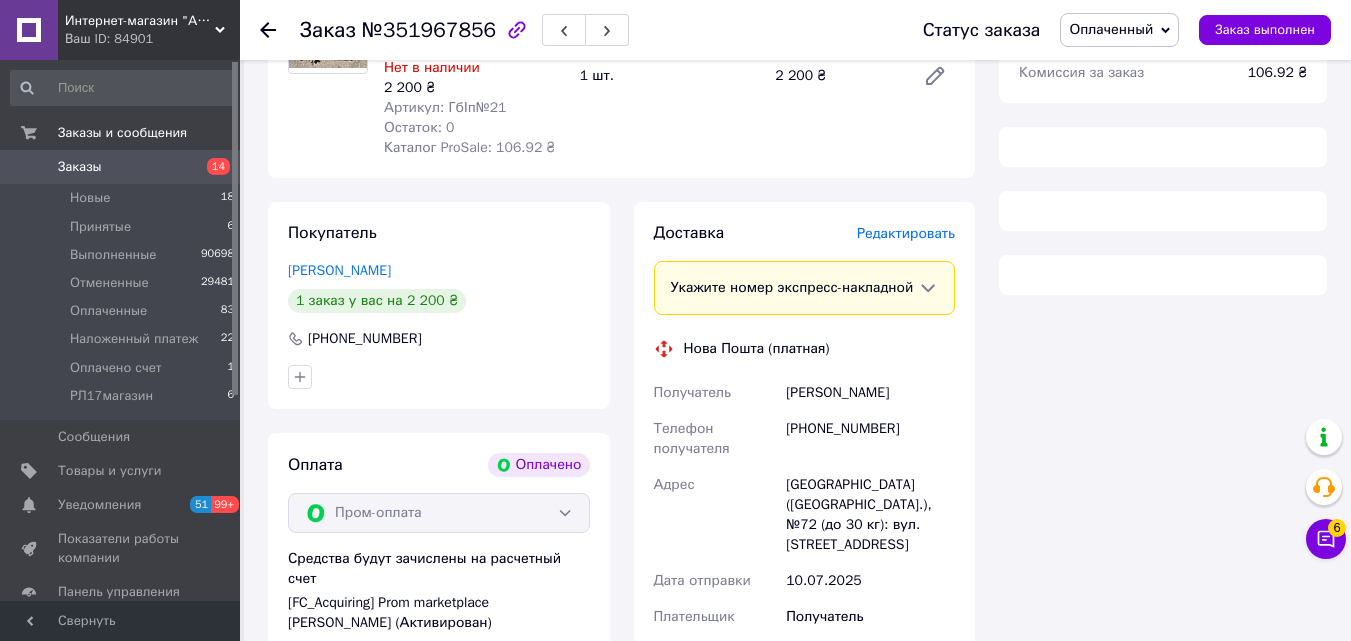 scroll, scrollTop: 0, scrollLeft: 0, axis: both 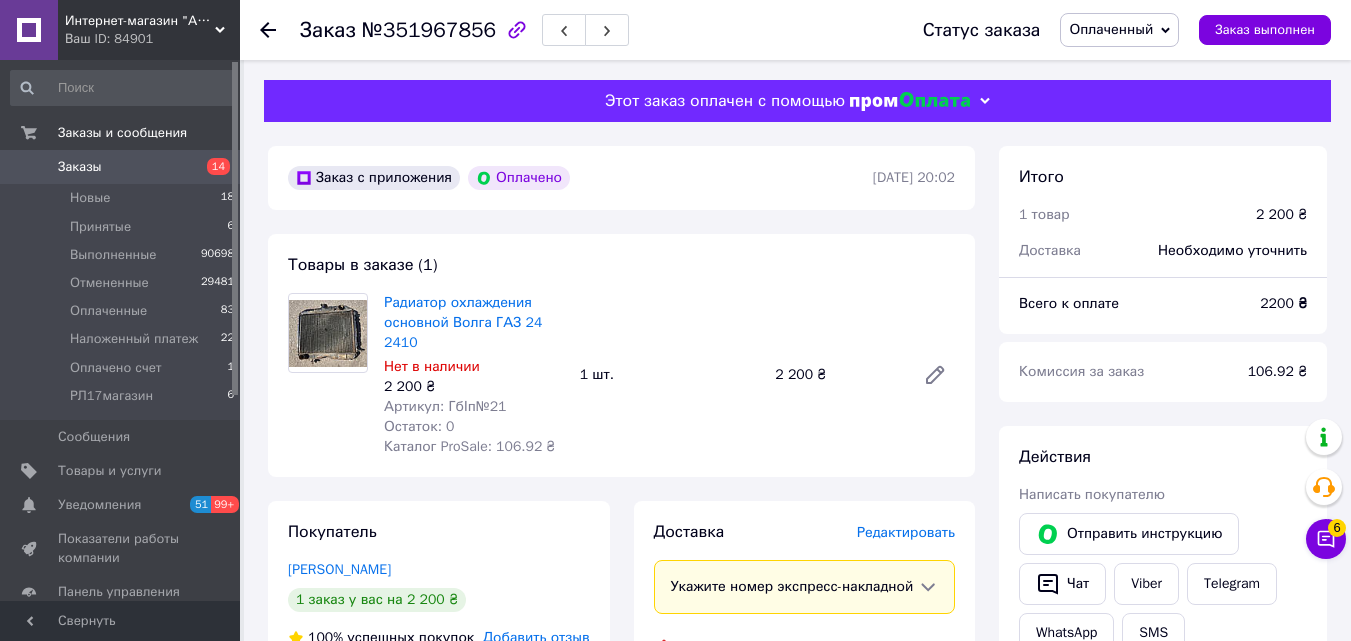 click 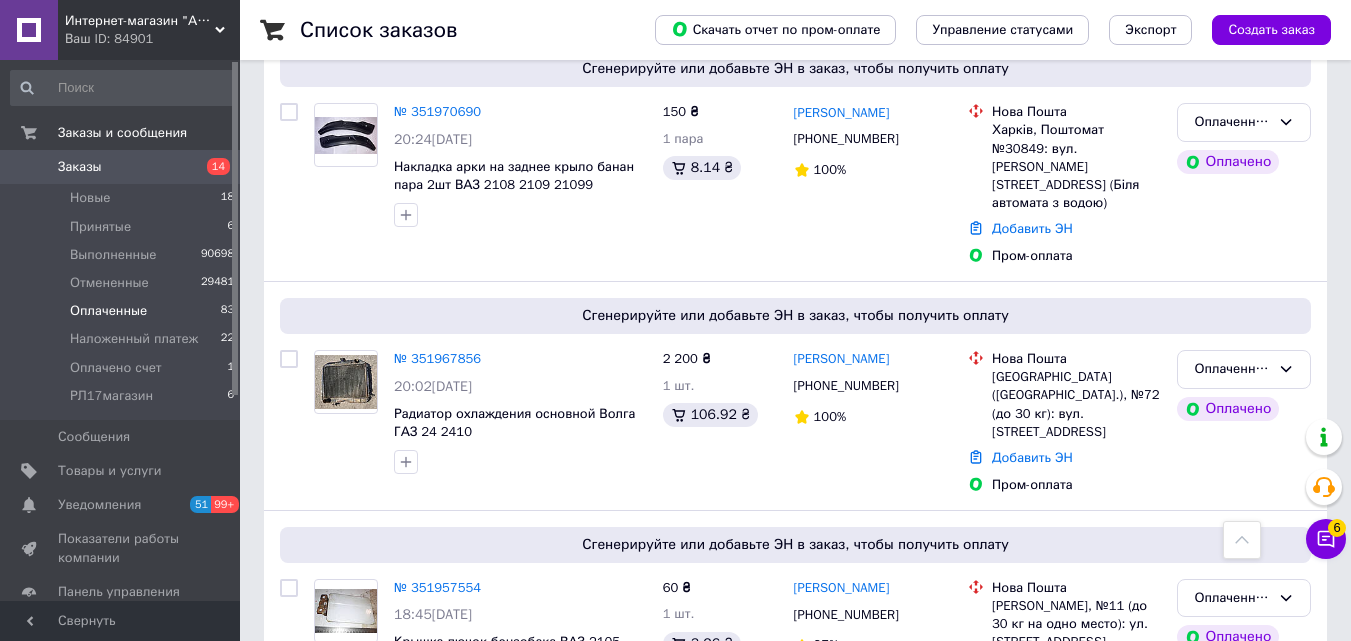 scroll, scrollTop: 1300, scrollLeft: 0, axis: vertical 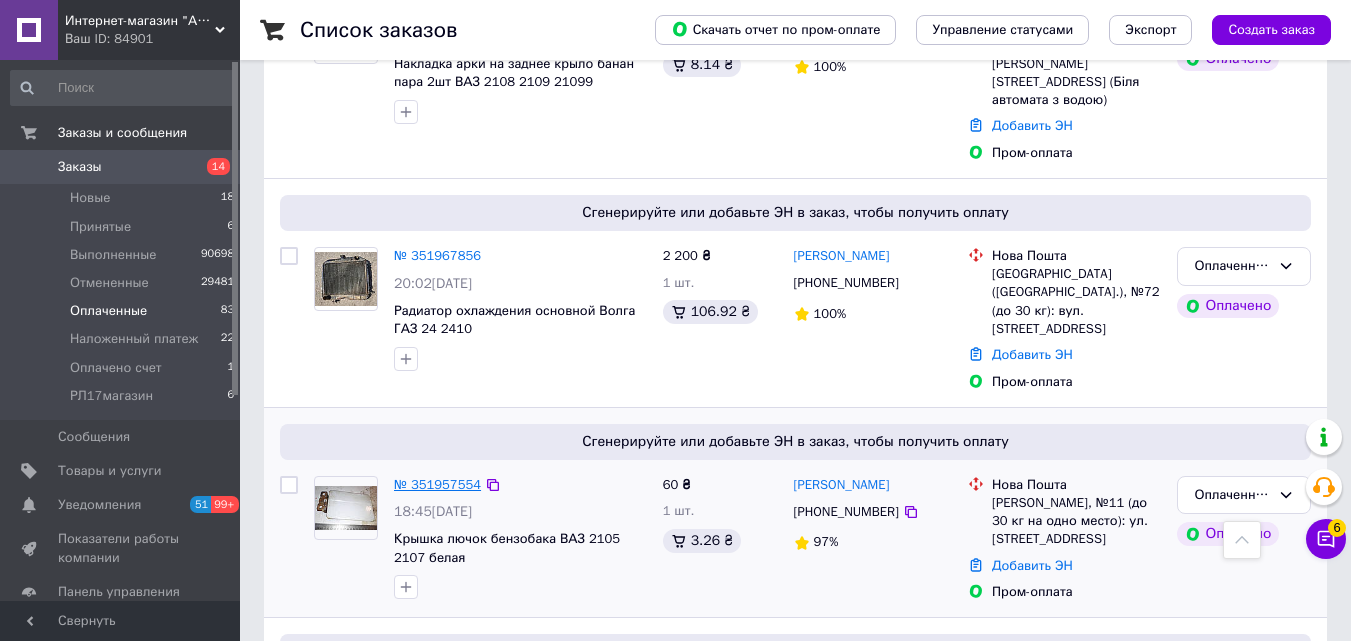 click on "№ 351957554" at bounding box center [437, 484] 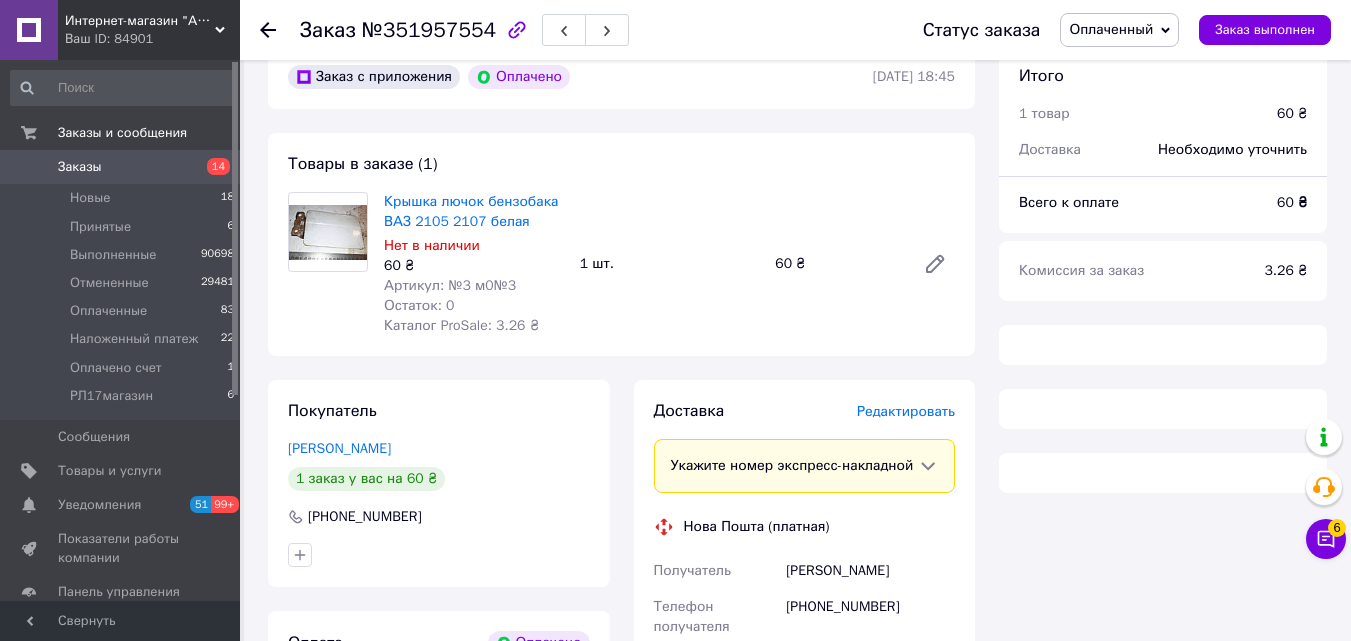 scroll, scrollTop: 0, scrollLeft: 0, axis: both 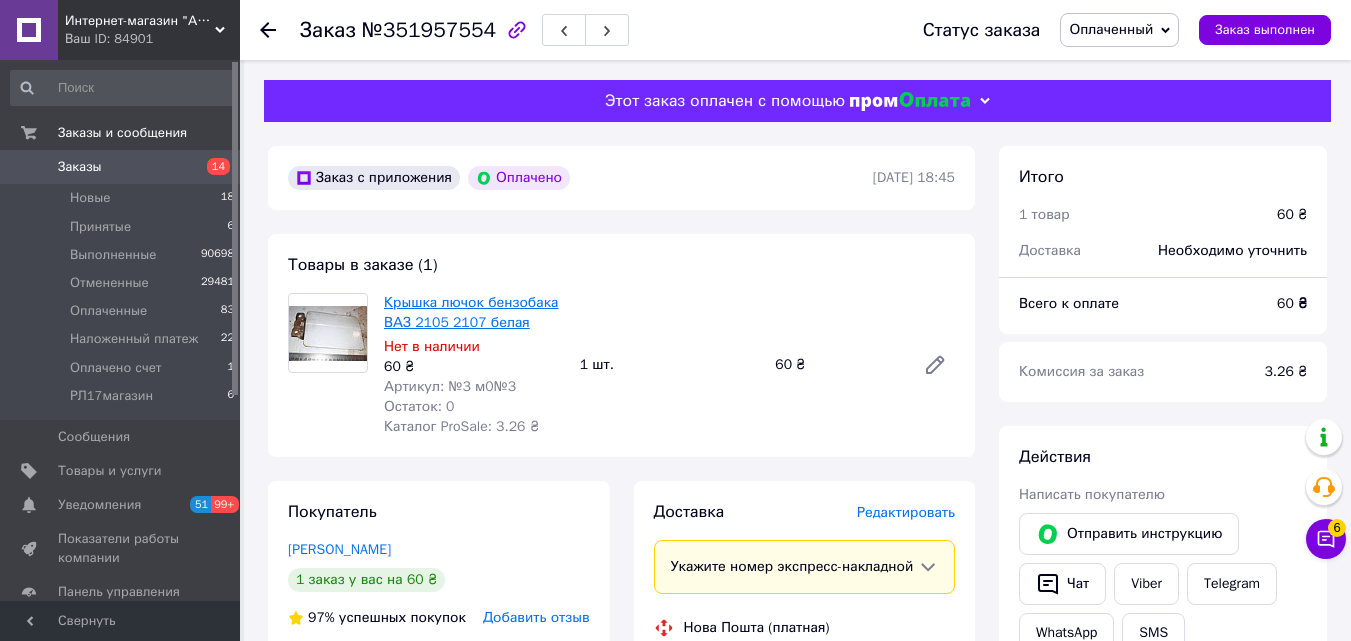 click on "Крышка лючок бензобака ВАЗ 2105 2107 белая" at bounding box center [471, 312] 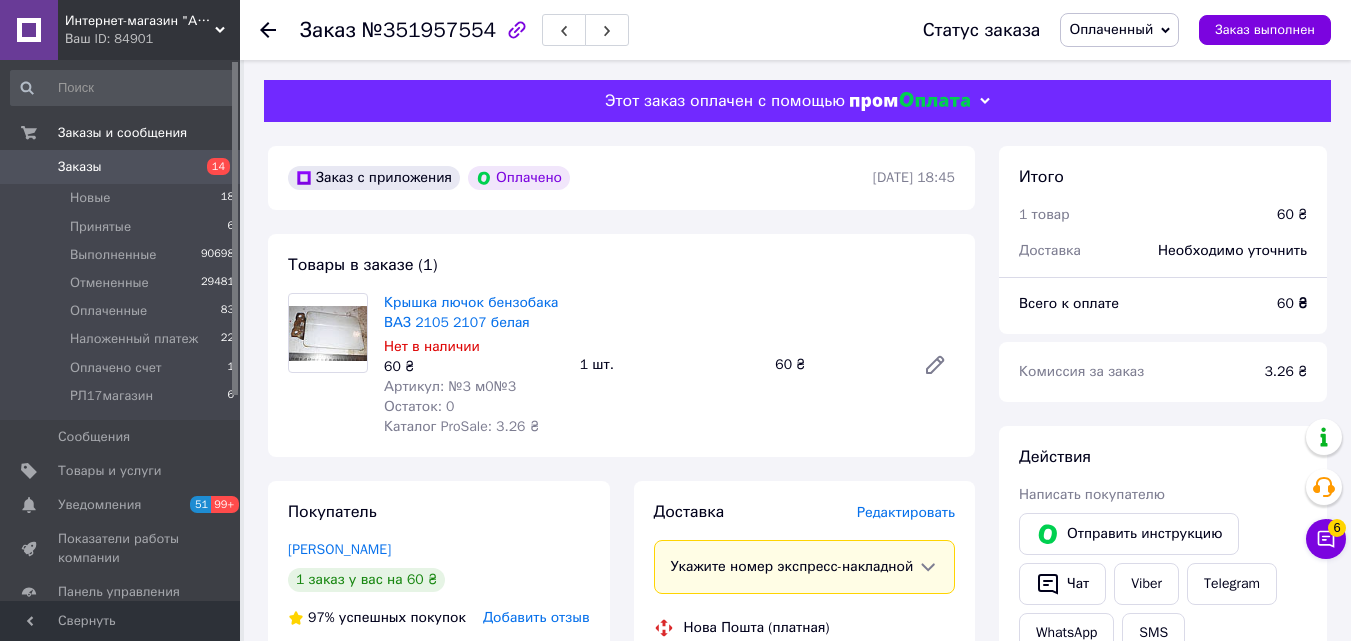 click 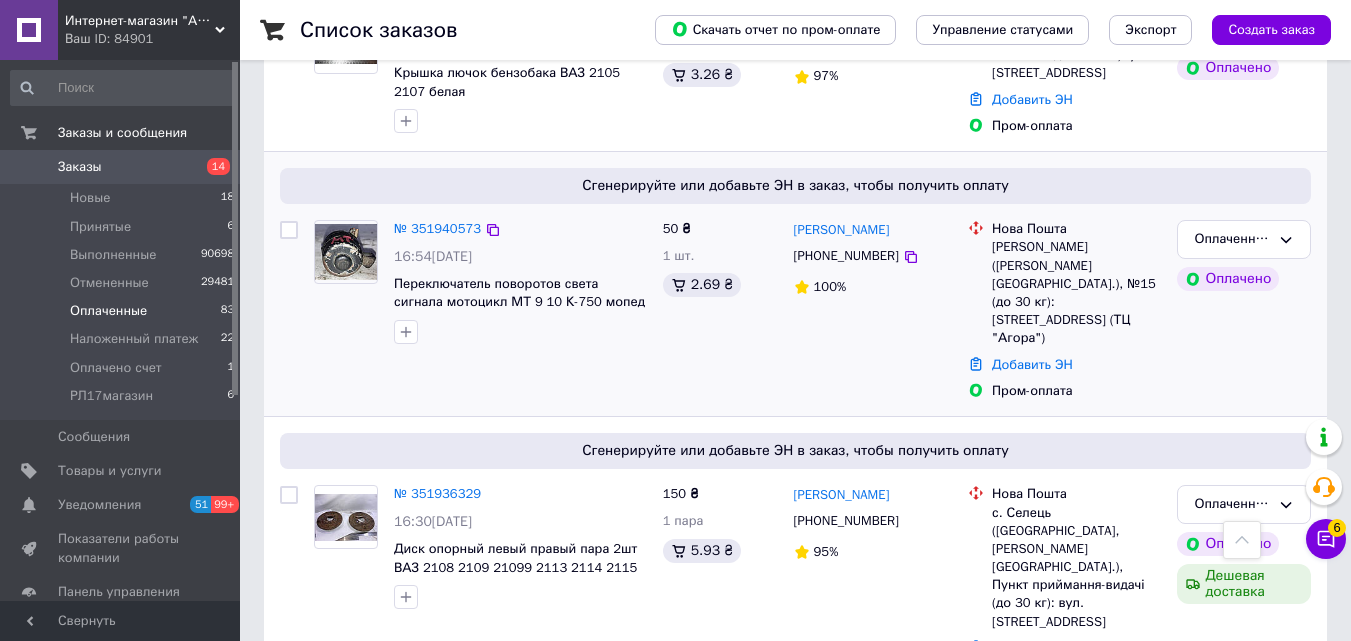 scroll, scrollTop: 1800, scrollLeft: 0, axis: vertical 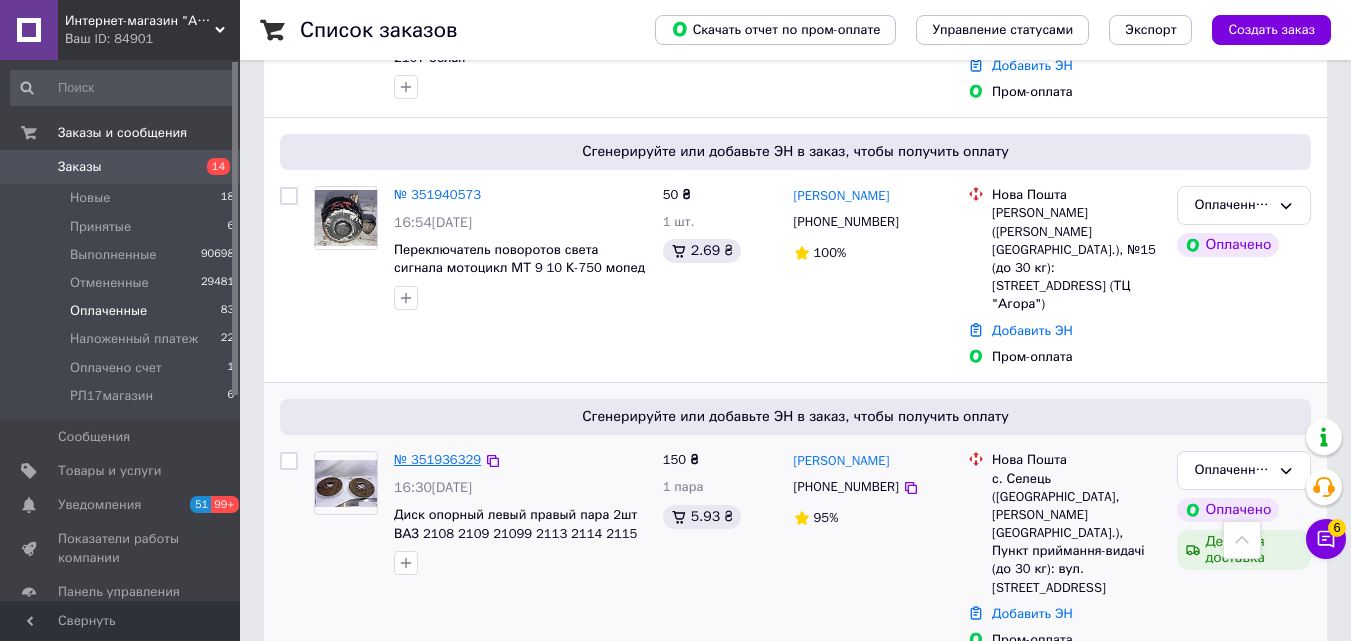 click on "№ 351936329" at bounding box center [437, 459] 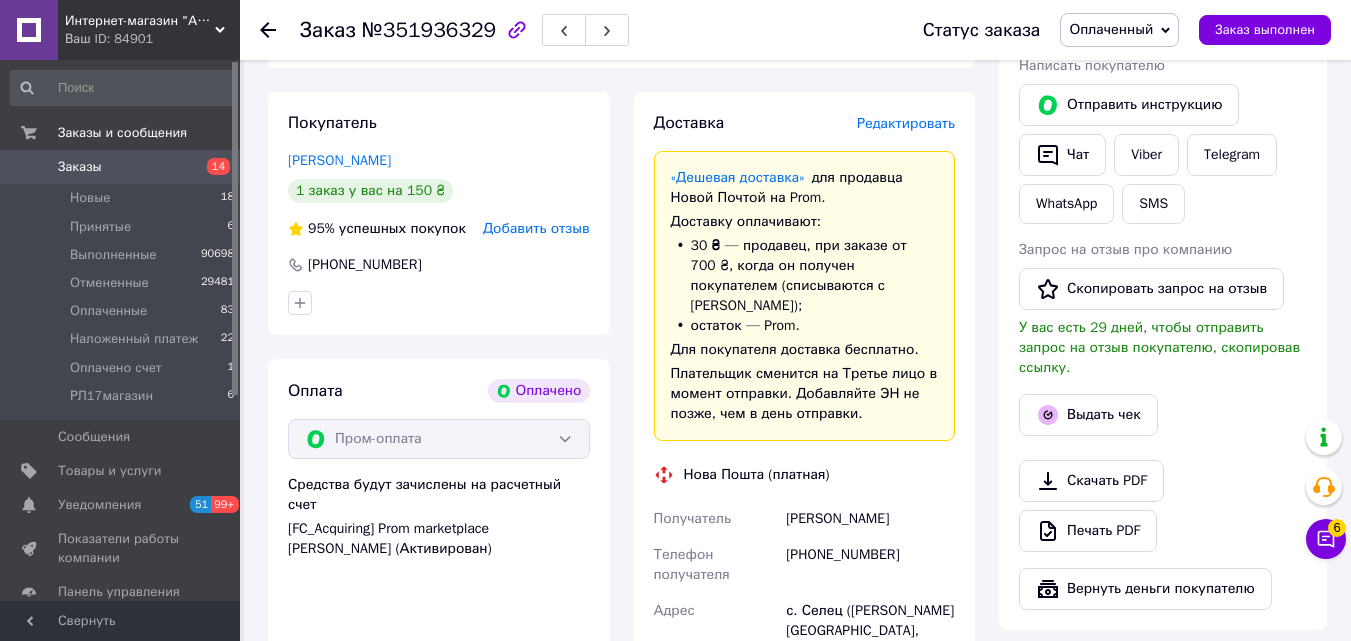 scroll, scrollTop: 29, scrollLeft: 0, axis: vertical 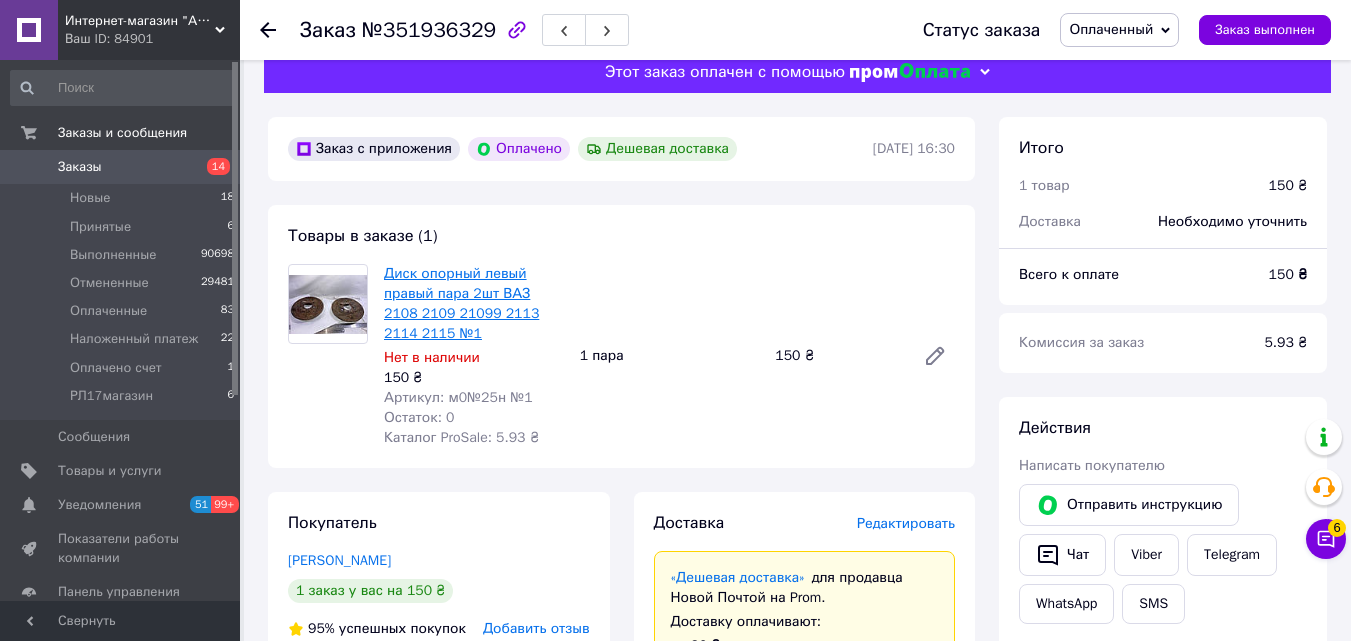 click on "Диск опорный левый правый пара 2шт ВАЗ 2108 2109 21099 2113 2114 2115 №1" at bounding box center [461, 303] 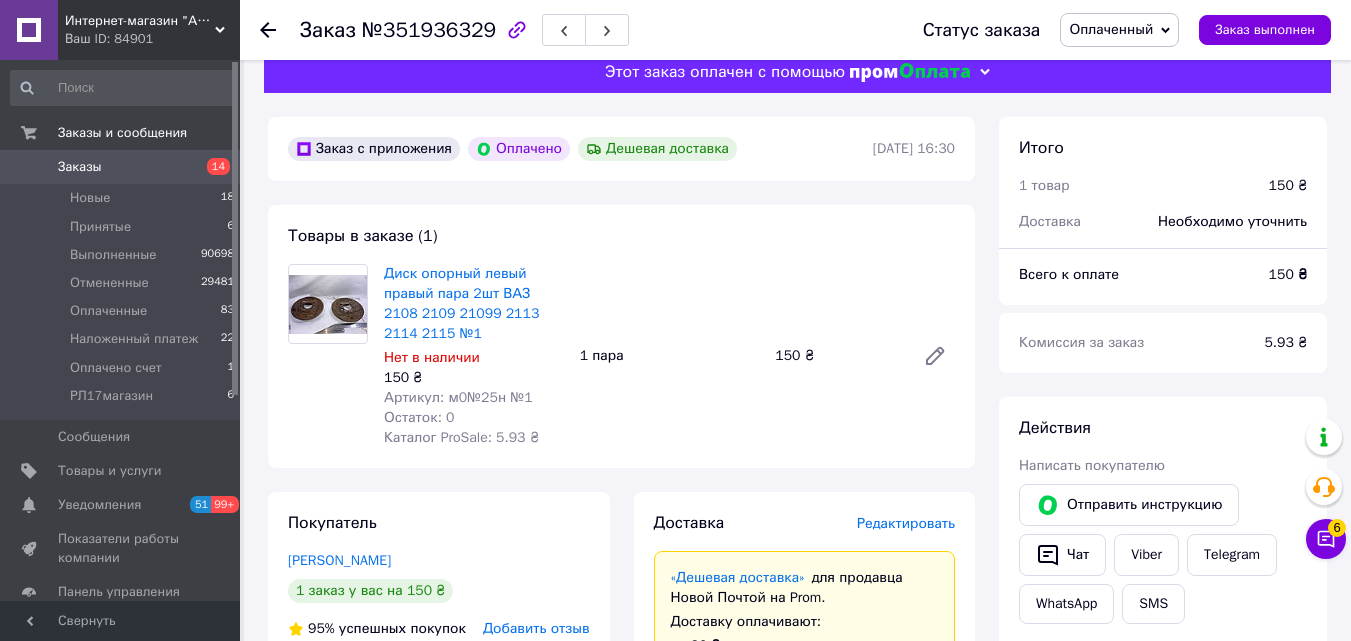 click 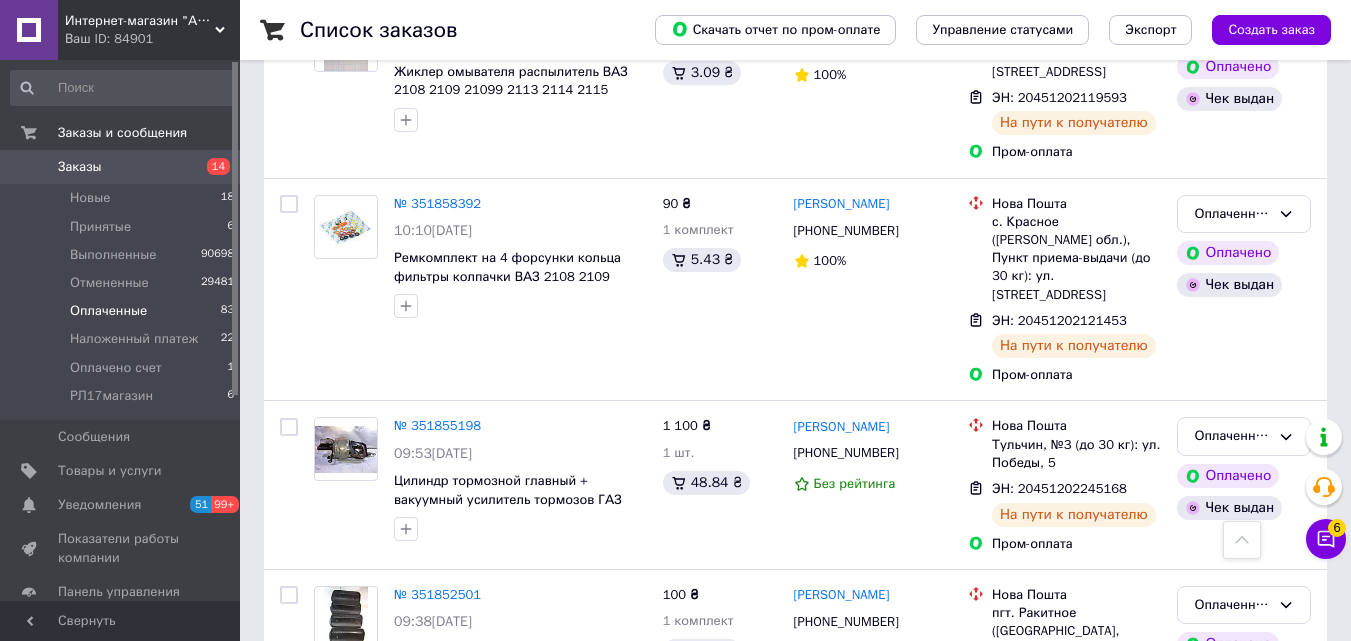 scroll, scrollTop: 3847, scrollLeft: 0, axis: vertical 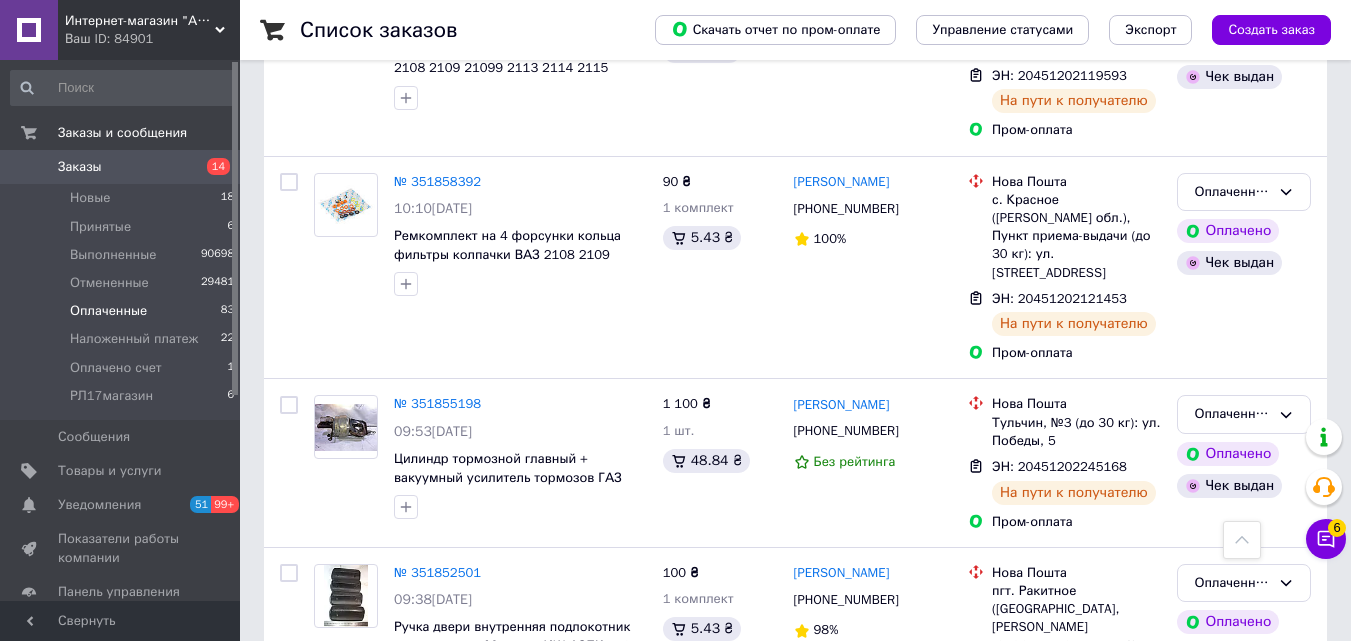 click on "Следующая" at bounding box center (547, 1001) 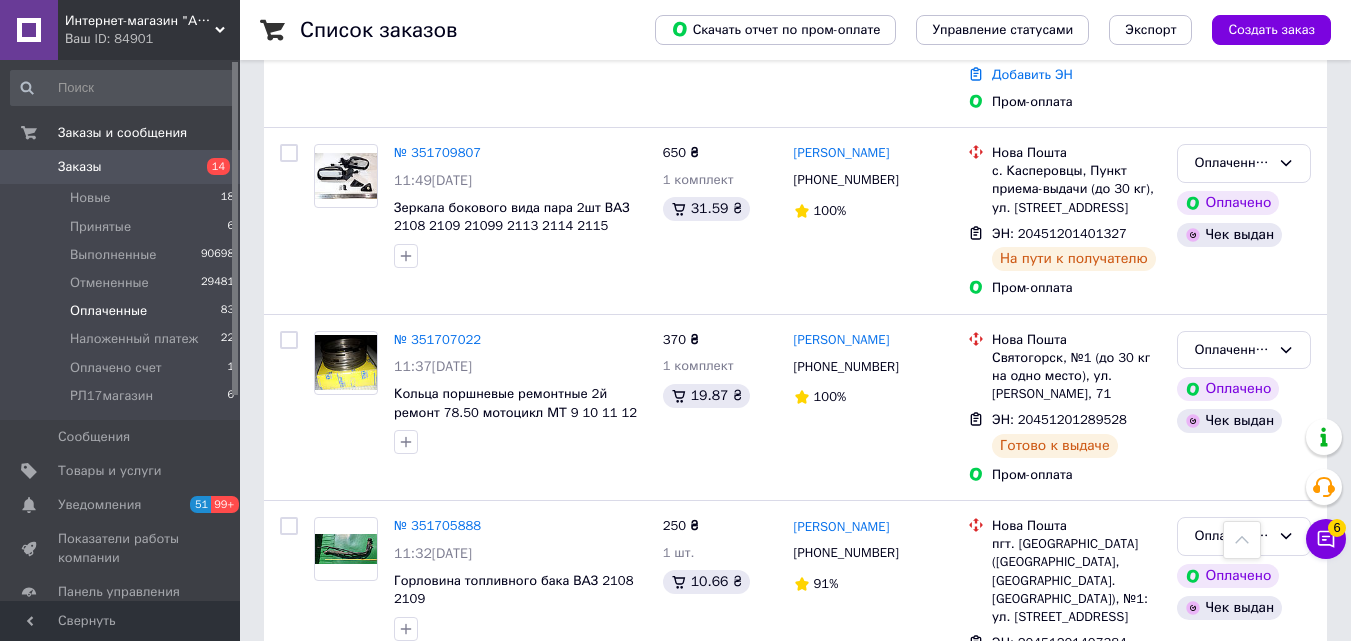 scroll, scrollTop: 3472, scrollLeft: 0, axis: vertical 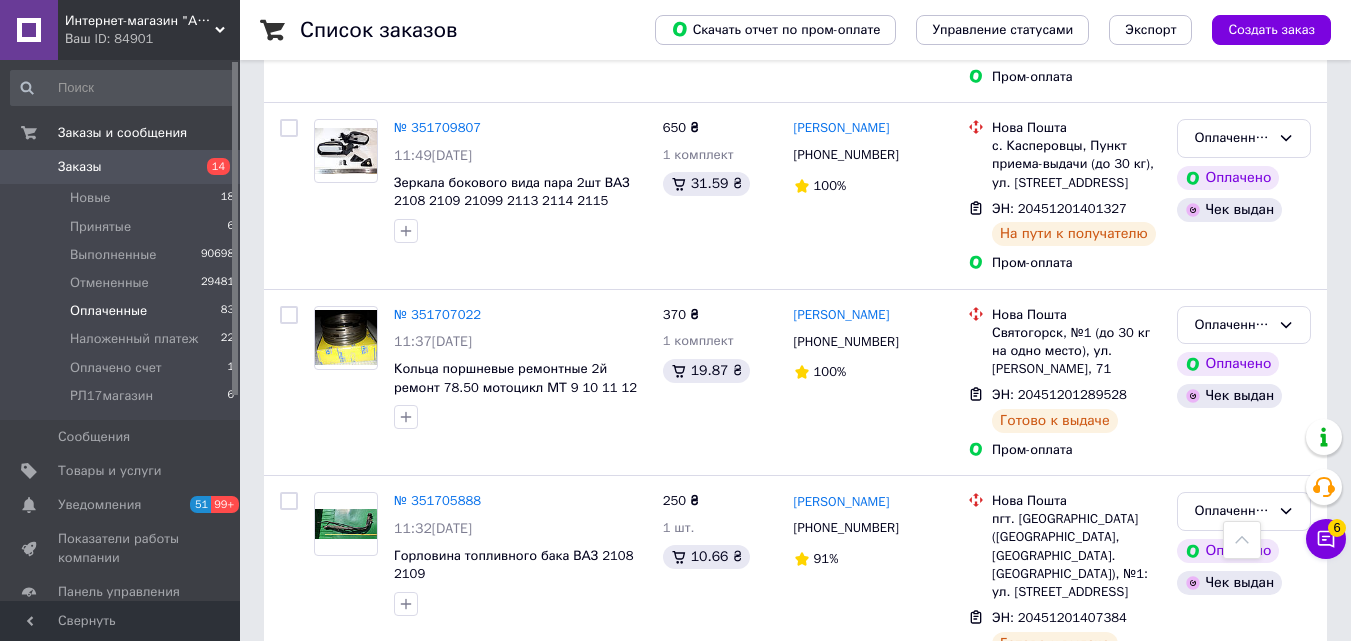 click on "Следующая" at bounding box center [680, 743] 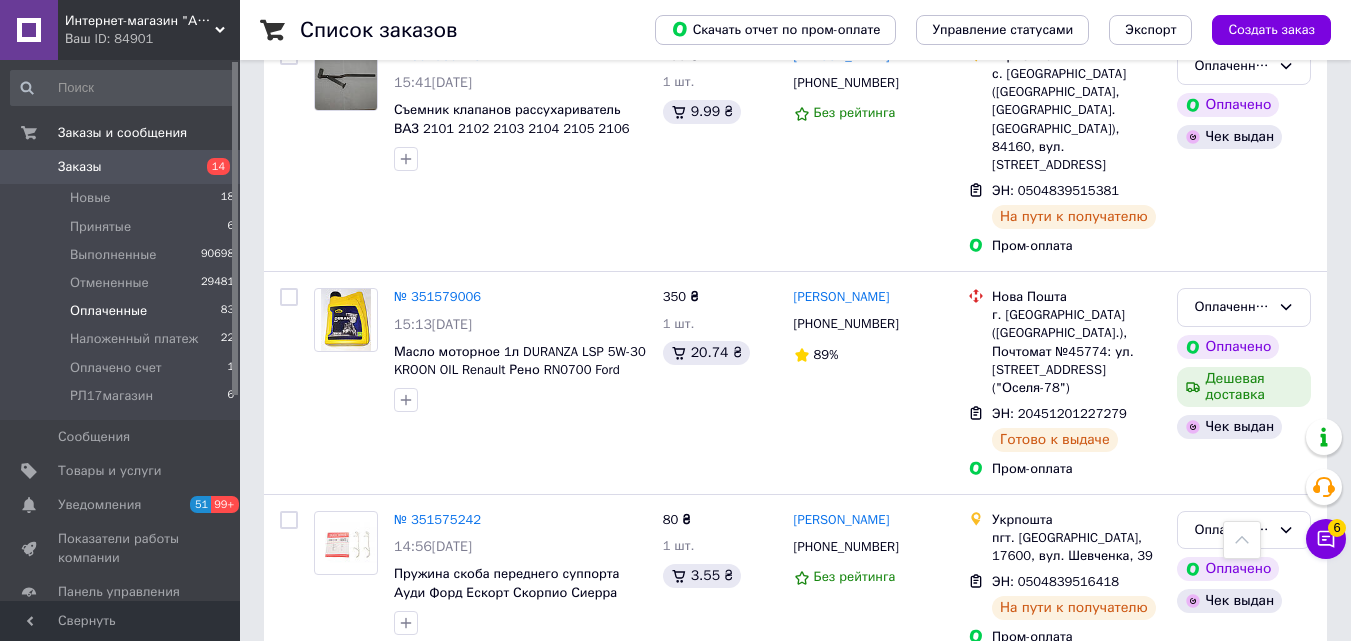scroll, scrollTop: 3477, scrollLeft: 0, axis: vertical 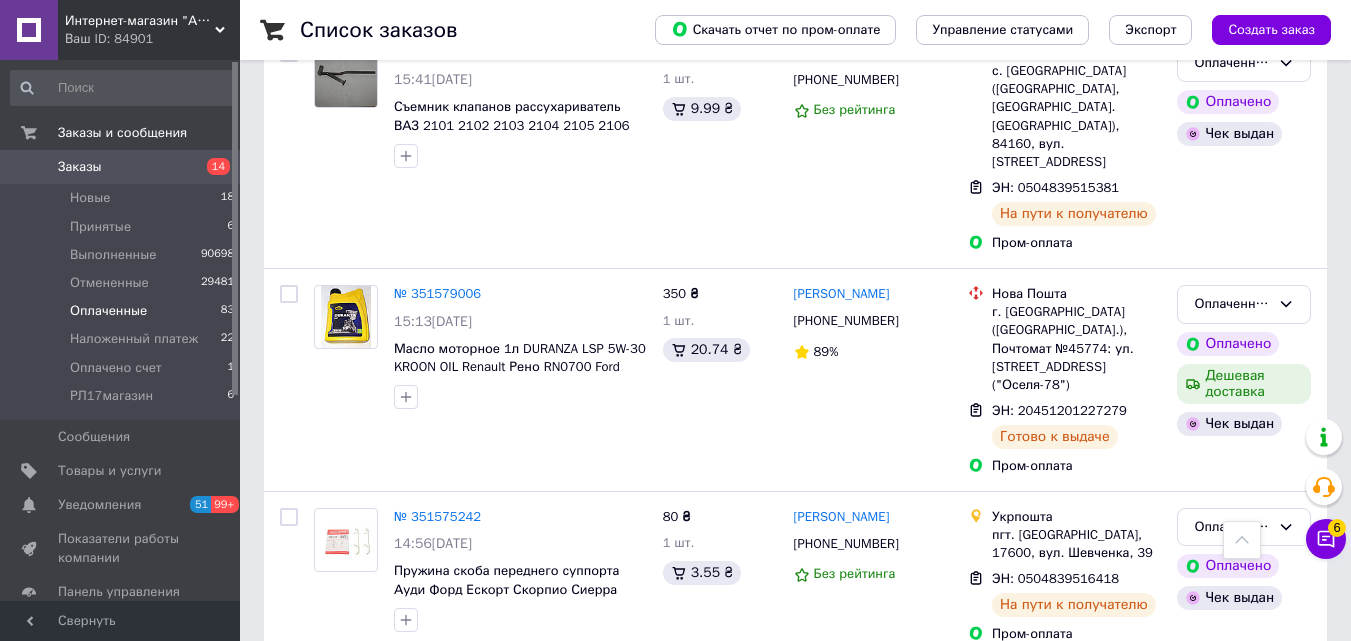 click on "Следующая" at bounding box center (680, 909) 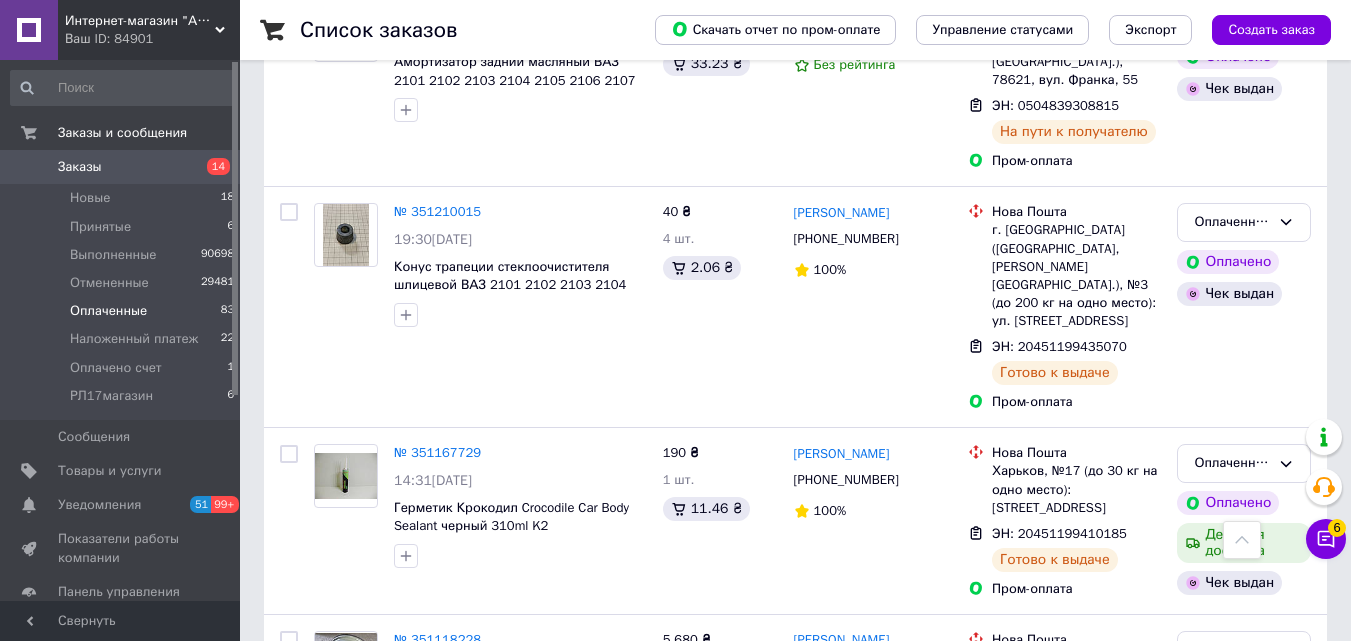 scroll, scrollTop: 3566, scrollLeft: 0, axis: vertical 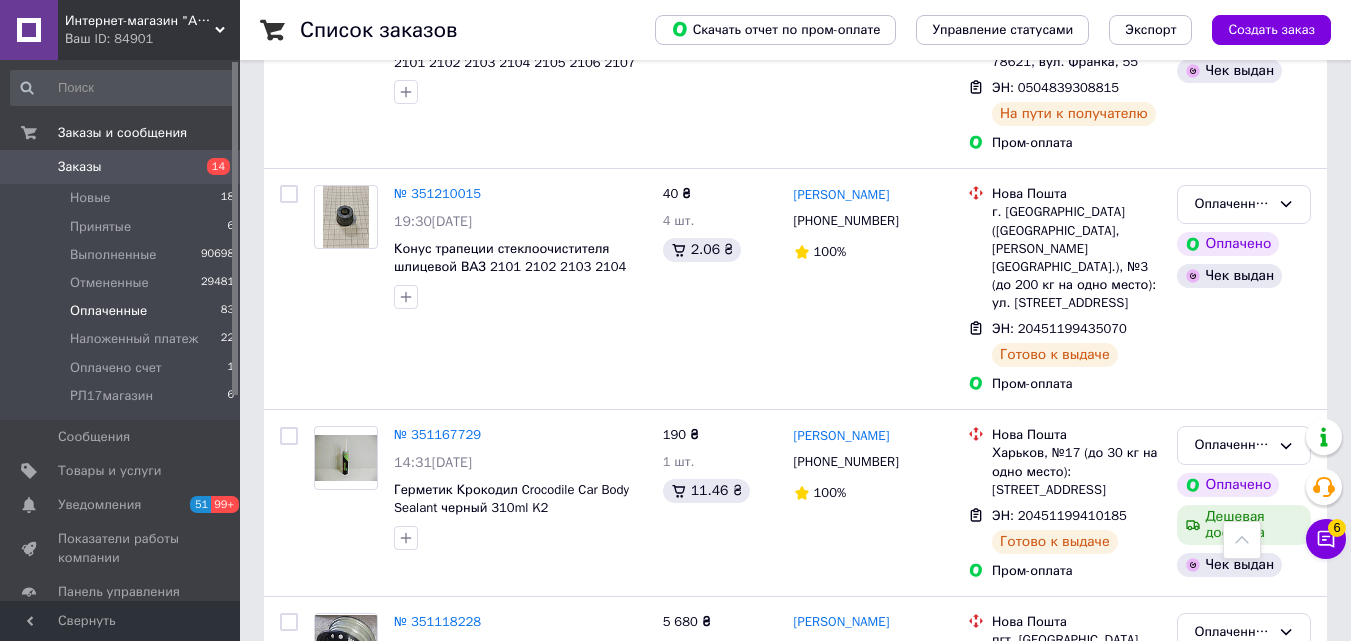 click on "Следующая" at bounding box center [680, 827] 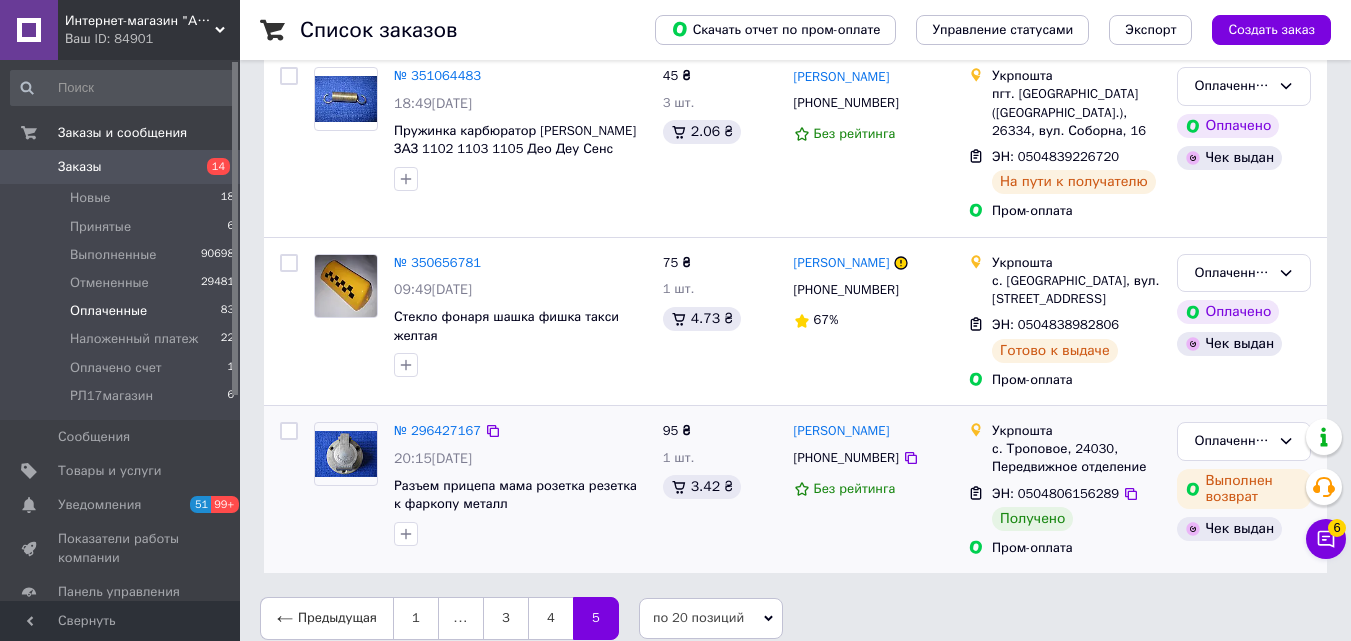 scroll, scrollTop: 255, scrollLeft: 0, axis: vertical 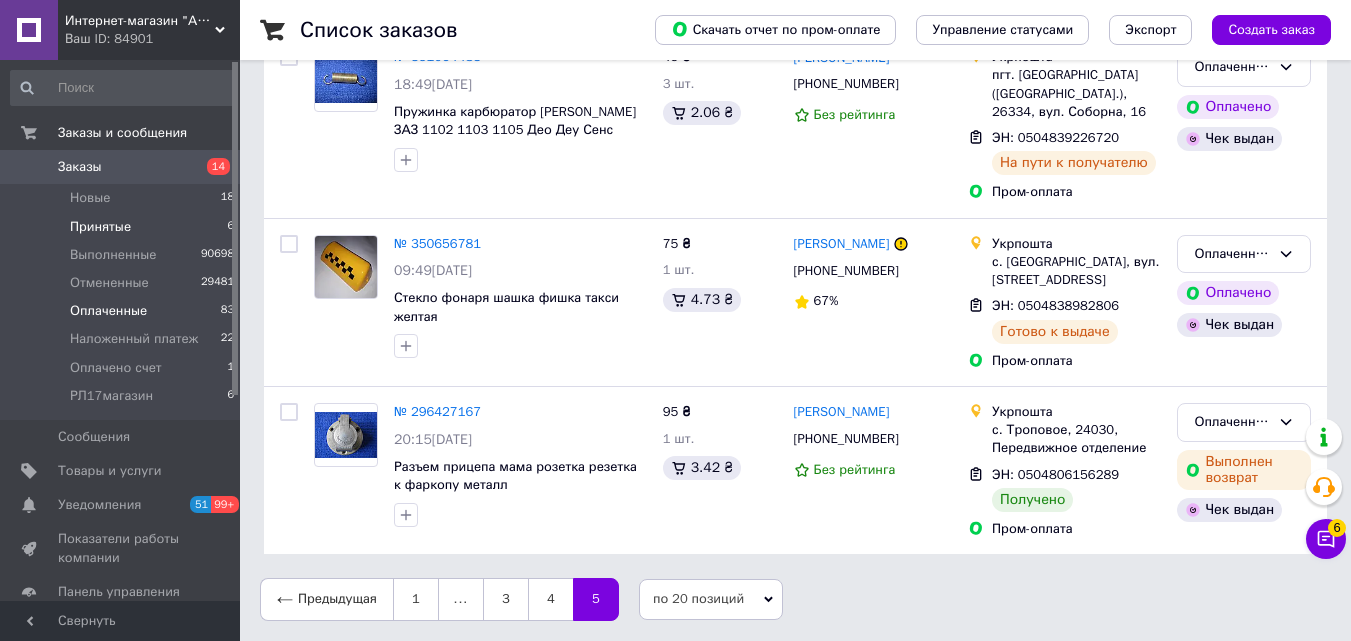 click on "Принятые" at bounding box center [100, 227] 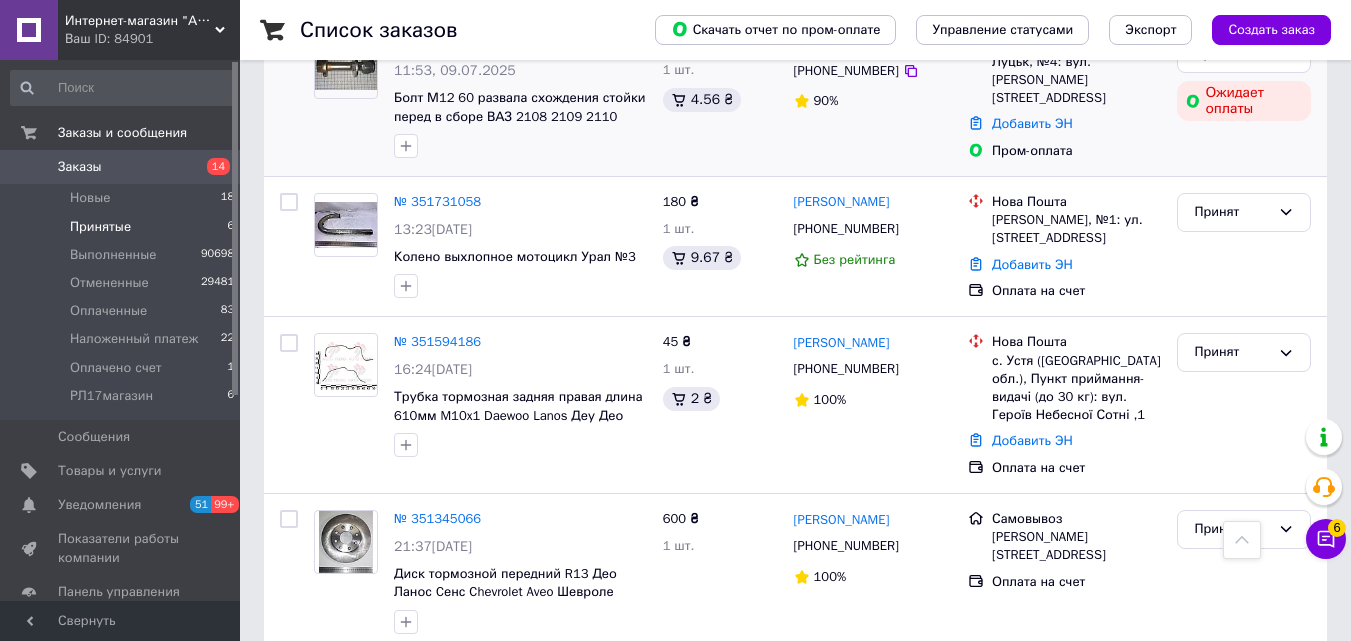 scroll, scrollTop: 633, scrollLeft: 0, axis: vertical 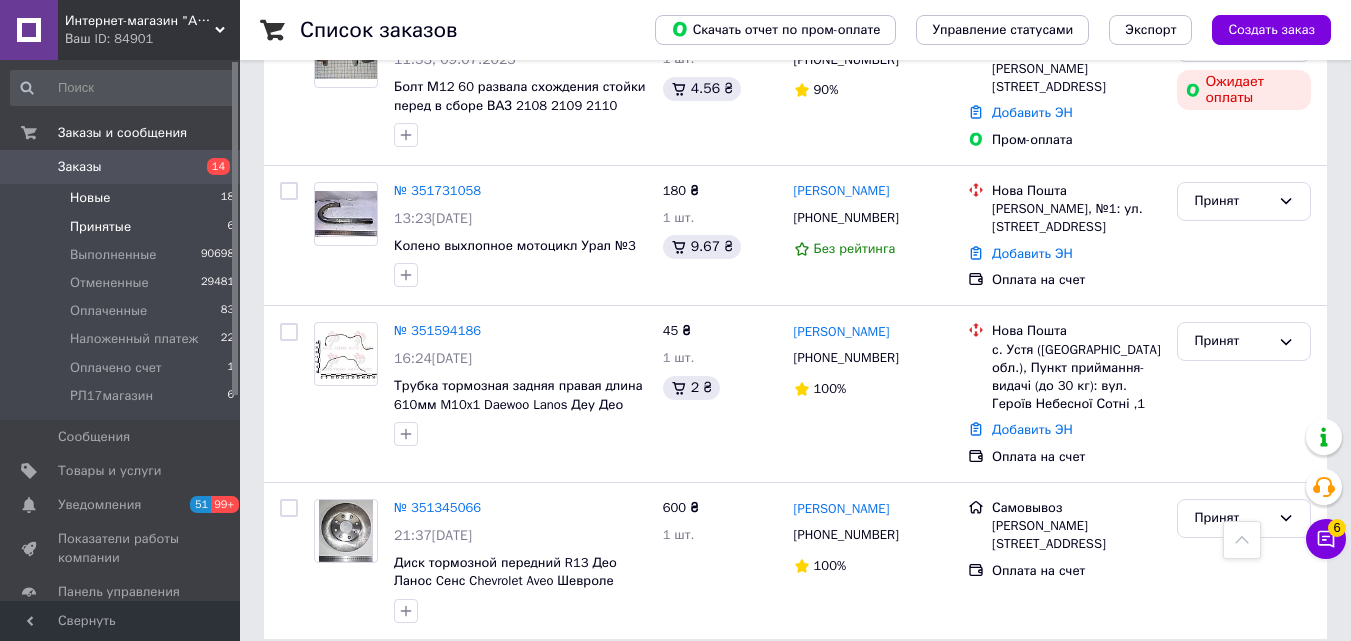 click on "Новые" at bounding box center [90, 198] 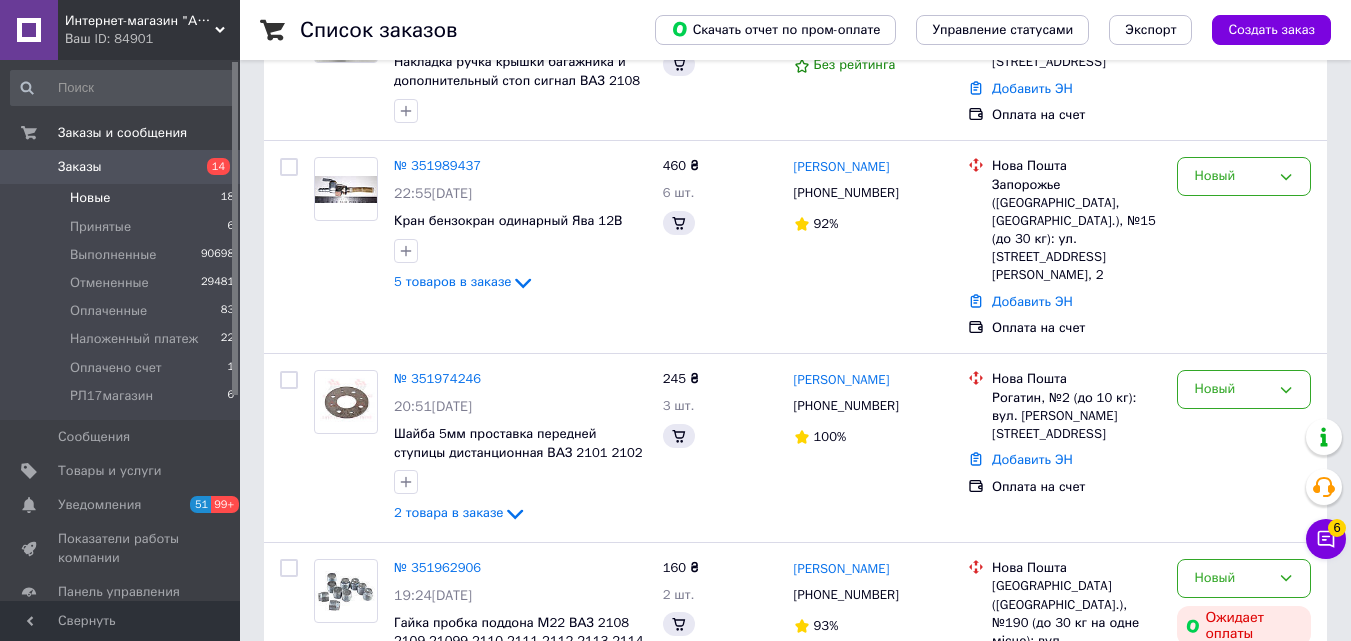 scroll, scrollTop: 0, scrollLeft: 0, axis: both 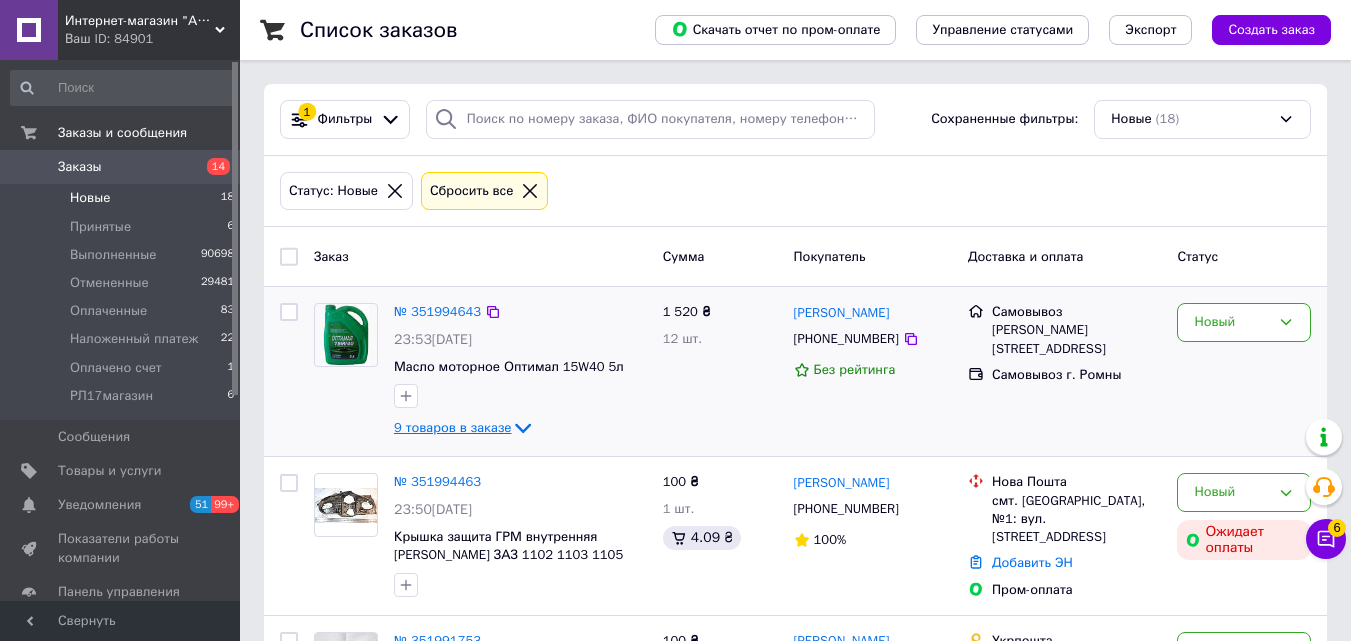 click on "9 товаров в заказе" at bounding box center [452, 427] 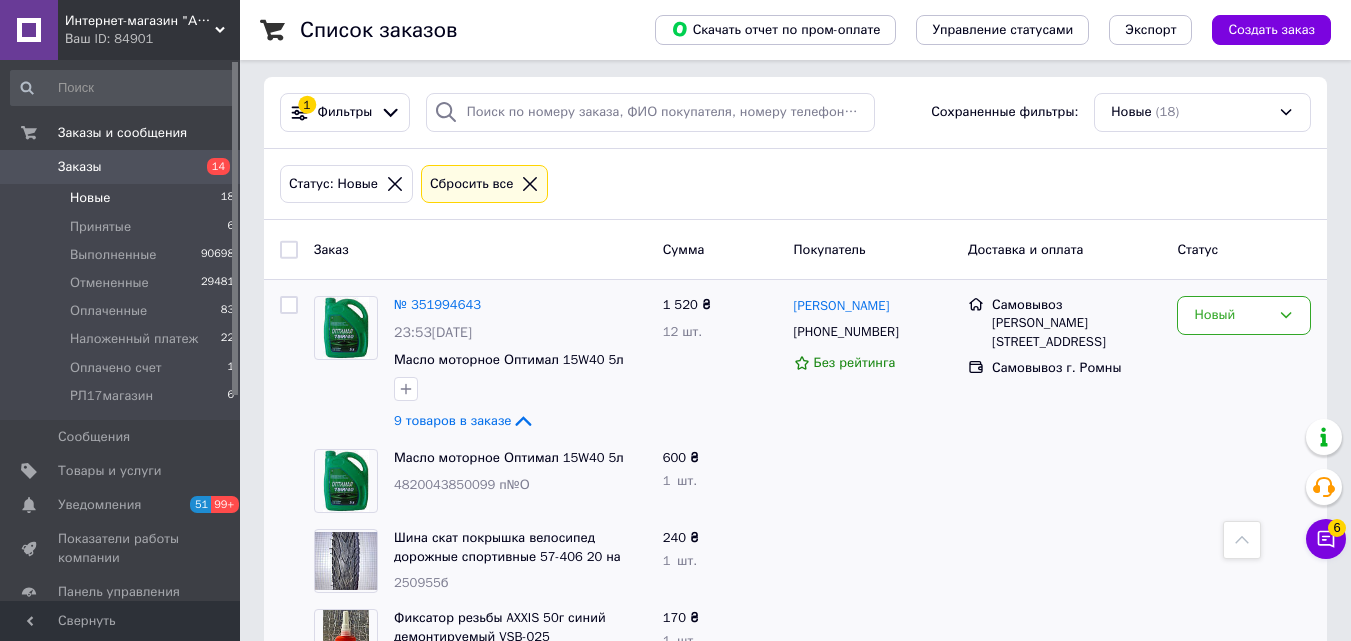 scroll, scrollTop: 0, scrollLeft: 0, axis: both 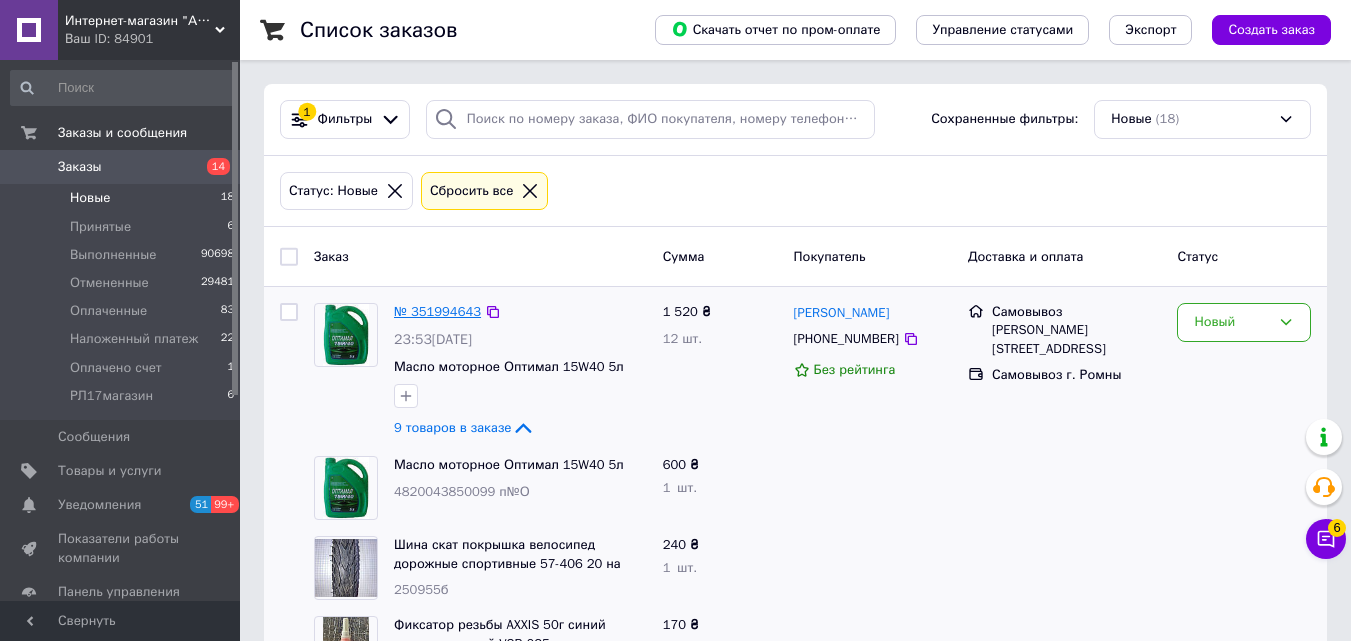 click on "№ 351994643" at bounding box center [437, 311] 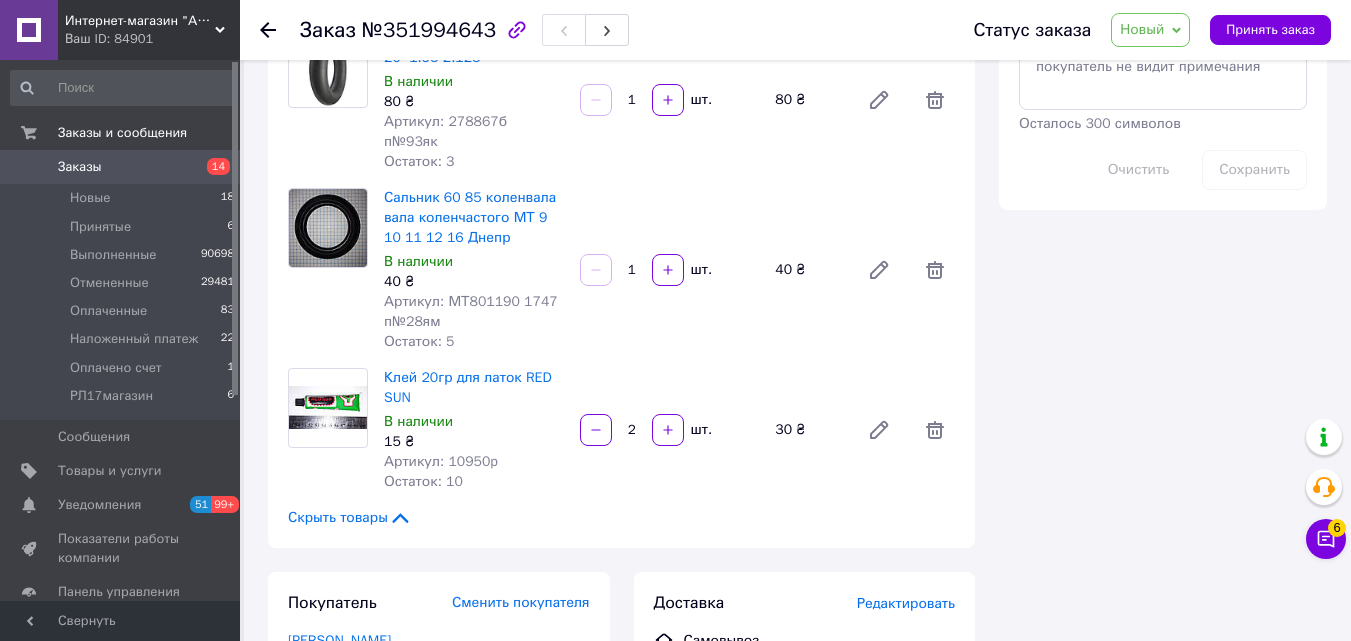 scroll, scrollTop: 1200, scrollLeft: 0, axis: vertical 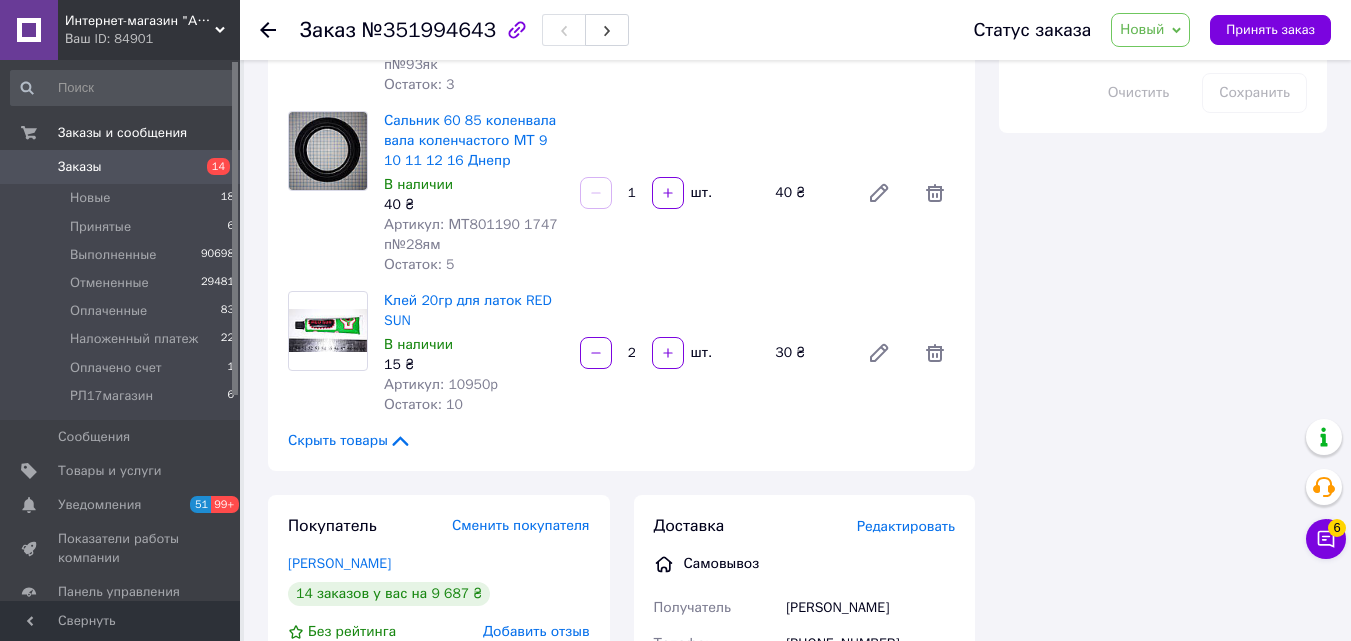 click 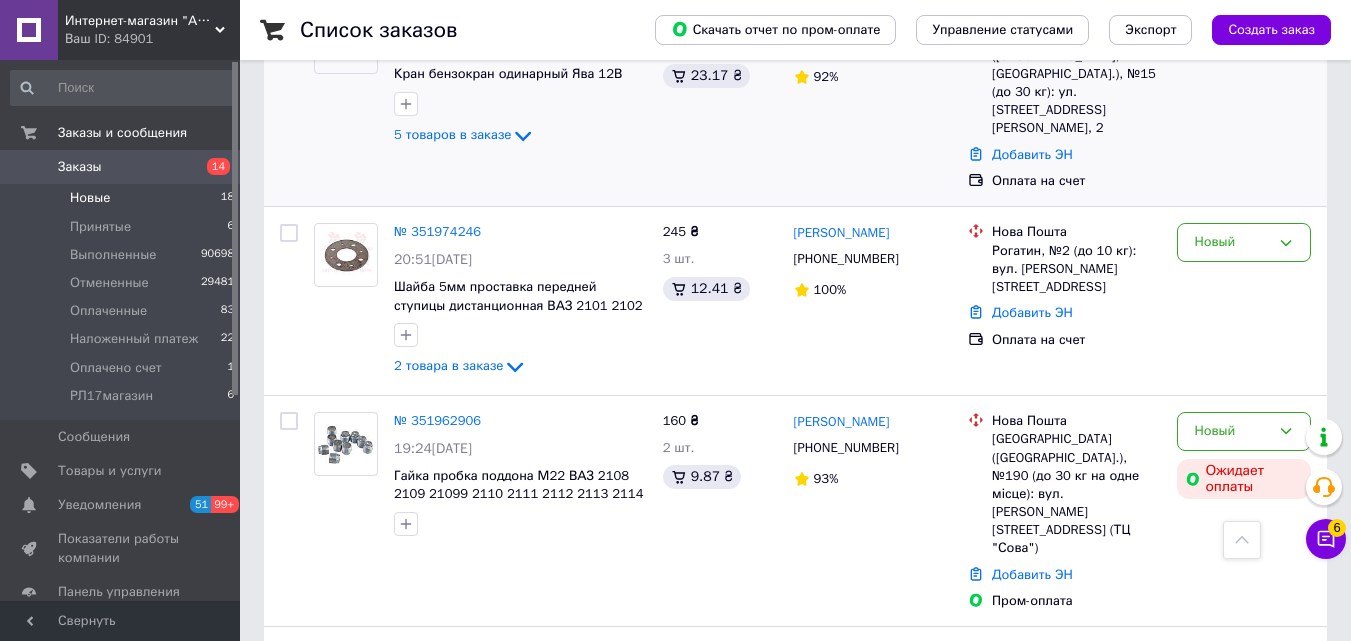 scroll, scrollTop: 900, scrollLeft: 0, axis: vertical 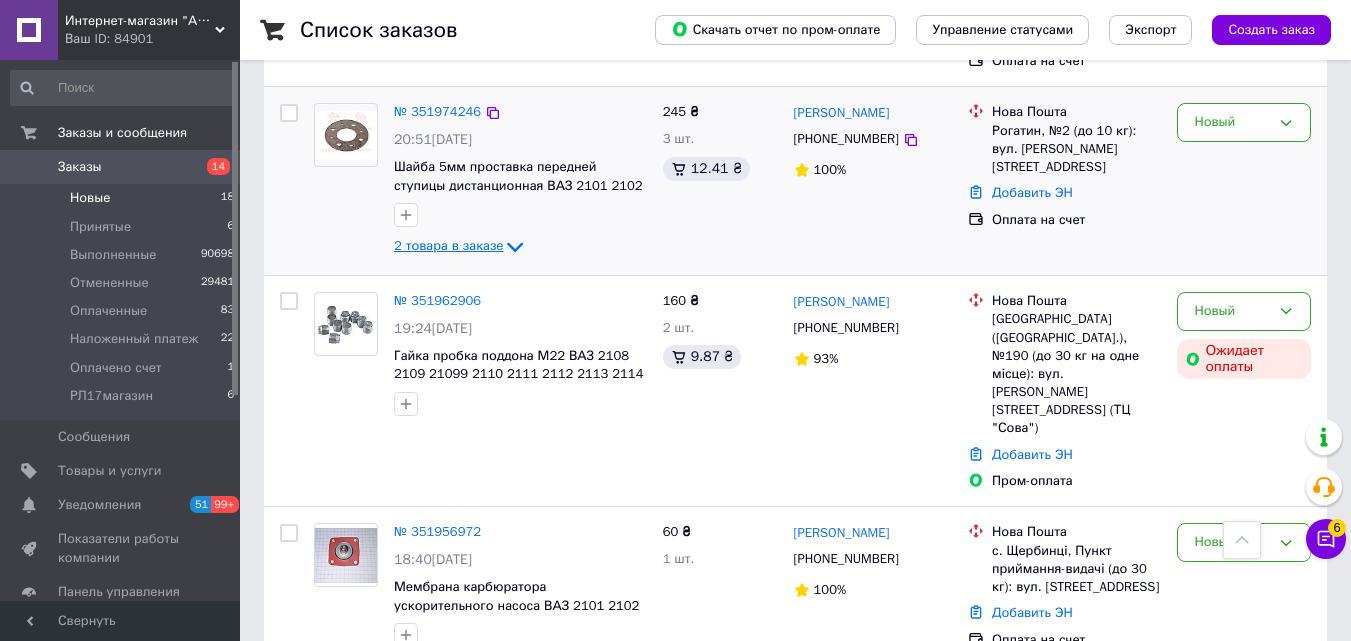 click on "2 товара в заказе" at bounding box center (448, 246) 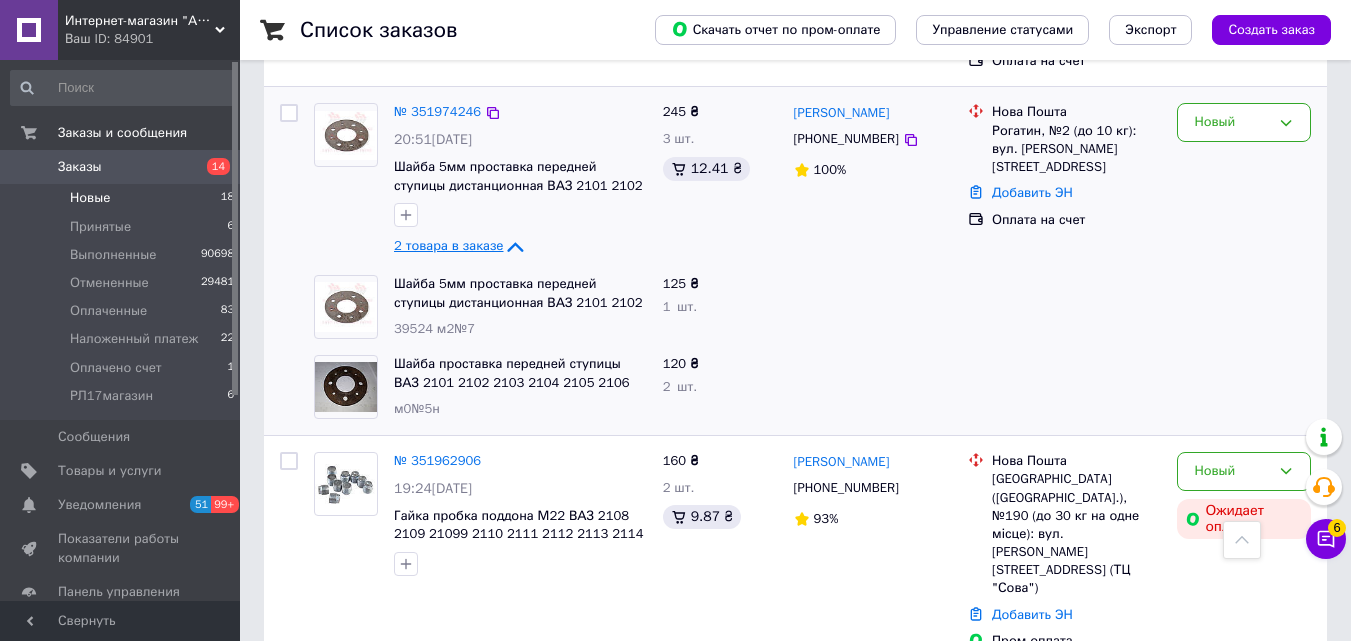 click on "2 товара в заказе" at bounding box center (448, 246) 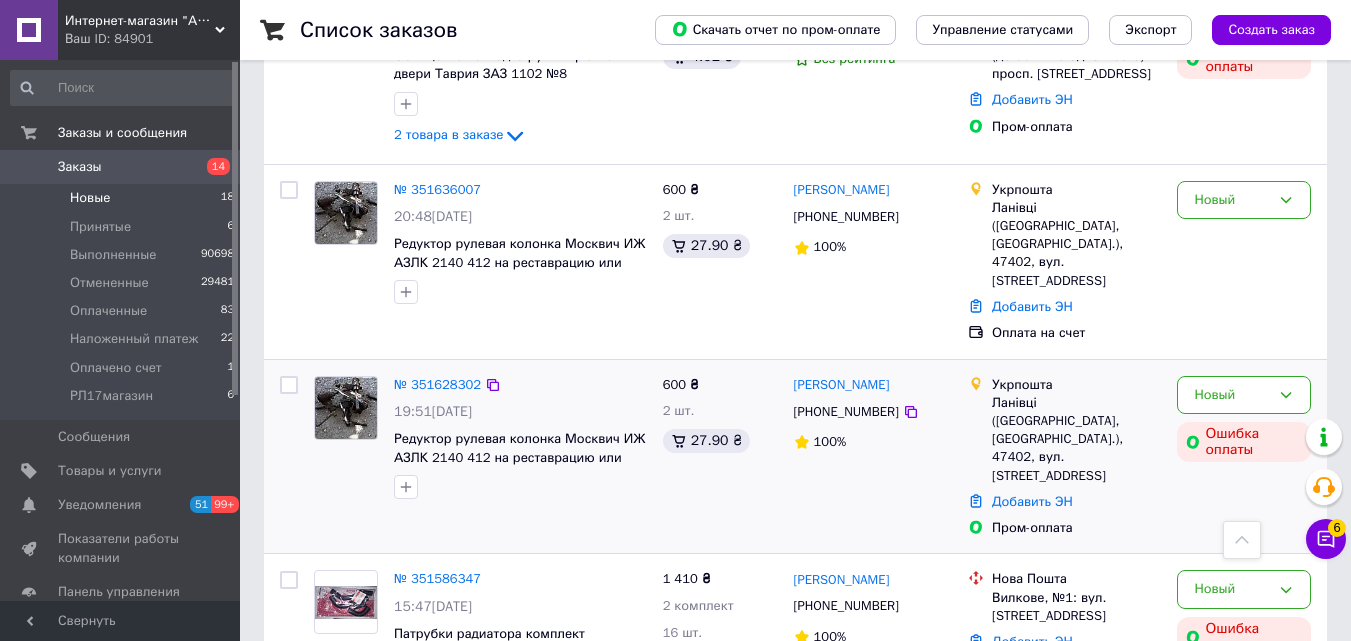 scroll, scrollTop: 2748, scrollLeft: 0, axis: vertical 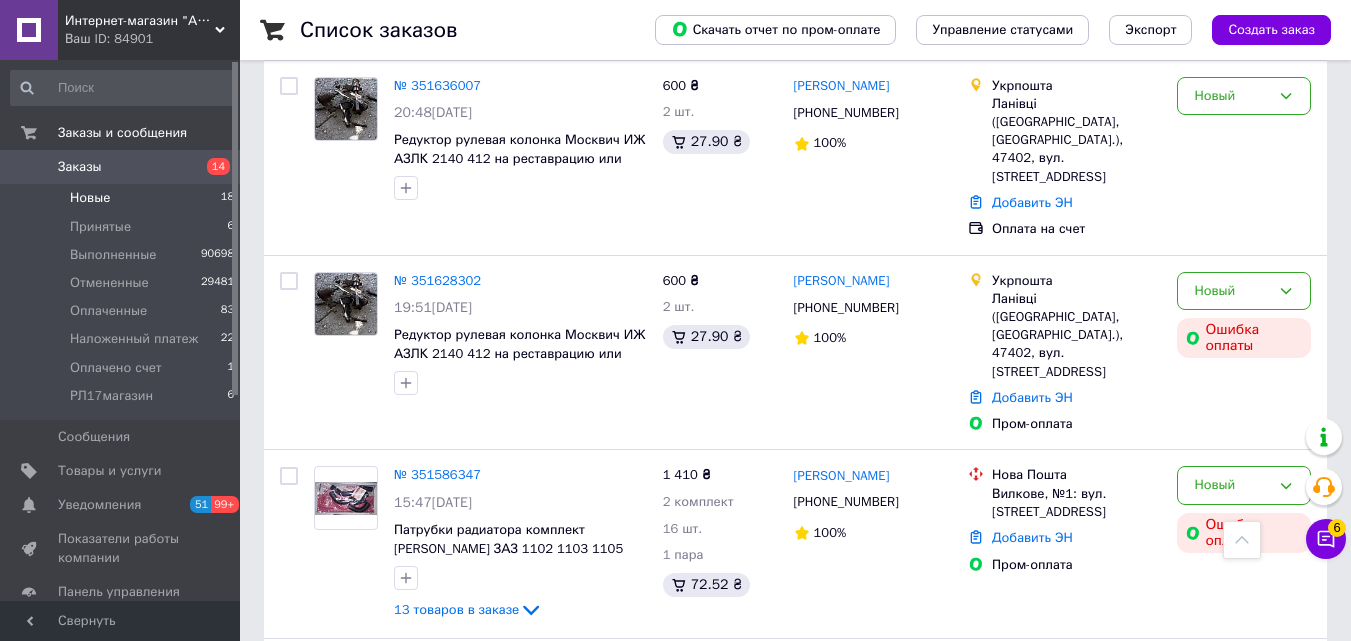 click on "Заказы 14" at bounding box center (123, 167) 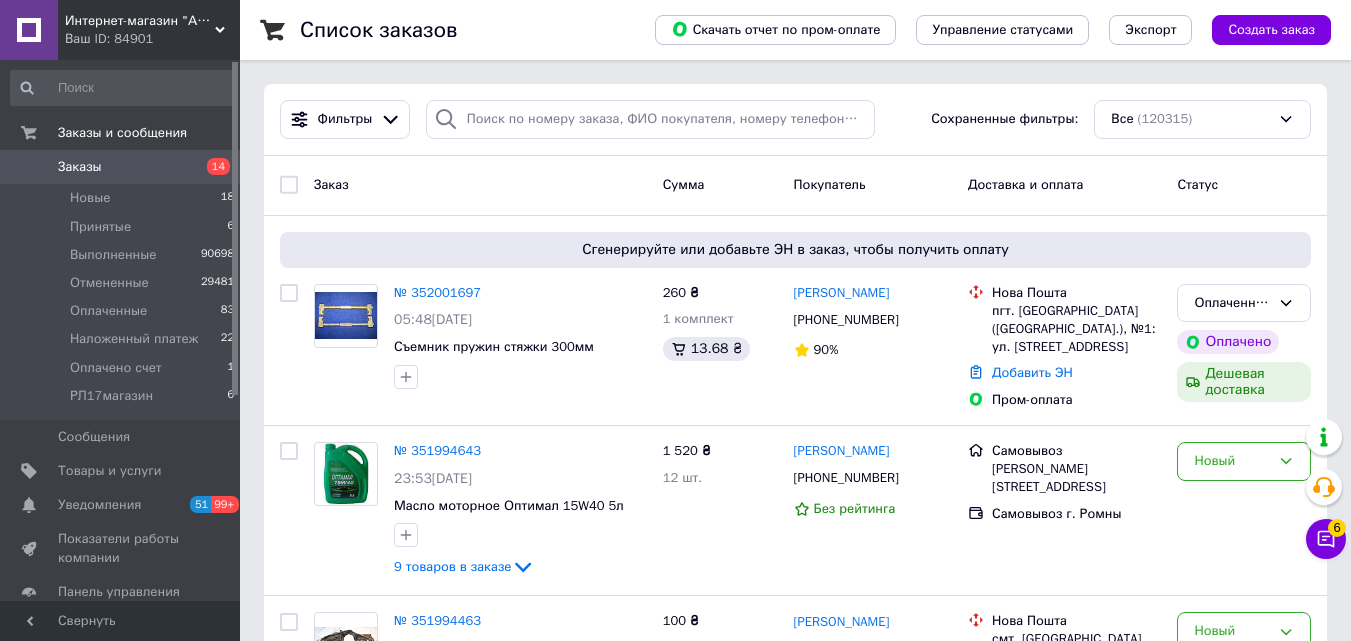 click on "Заказы" at bounding box center [80, 167] 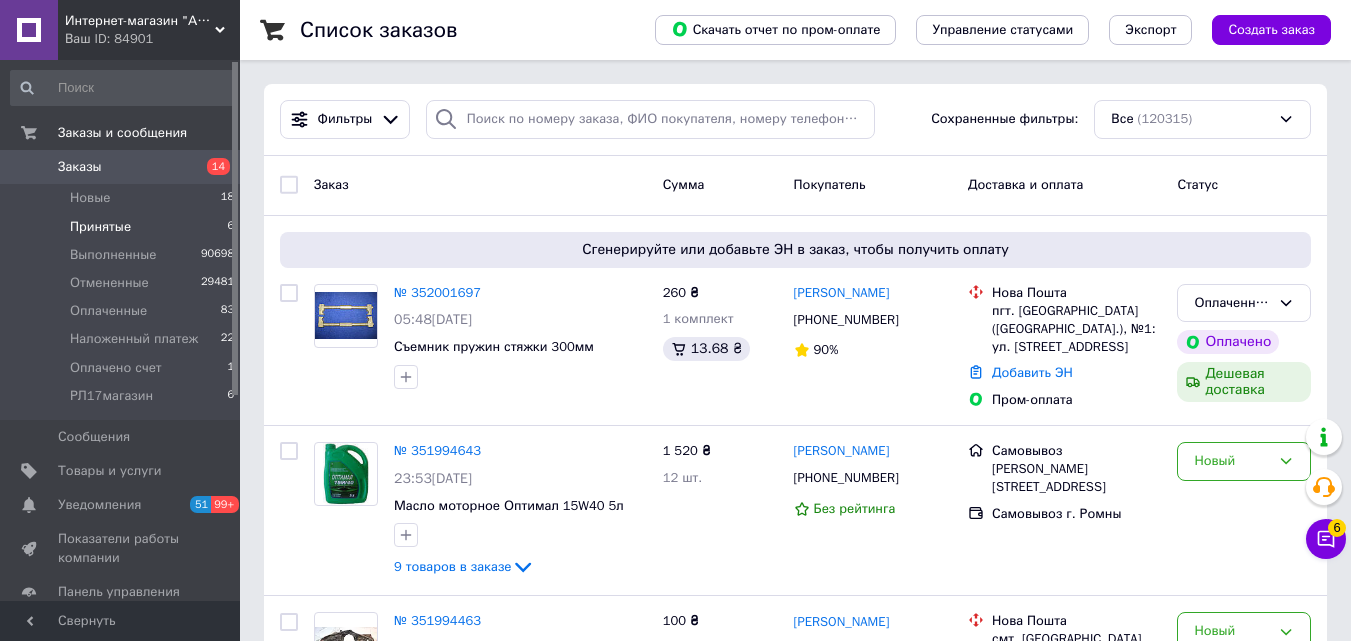 click on "Принятые" at bounding box center [100, 227] 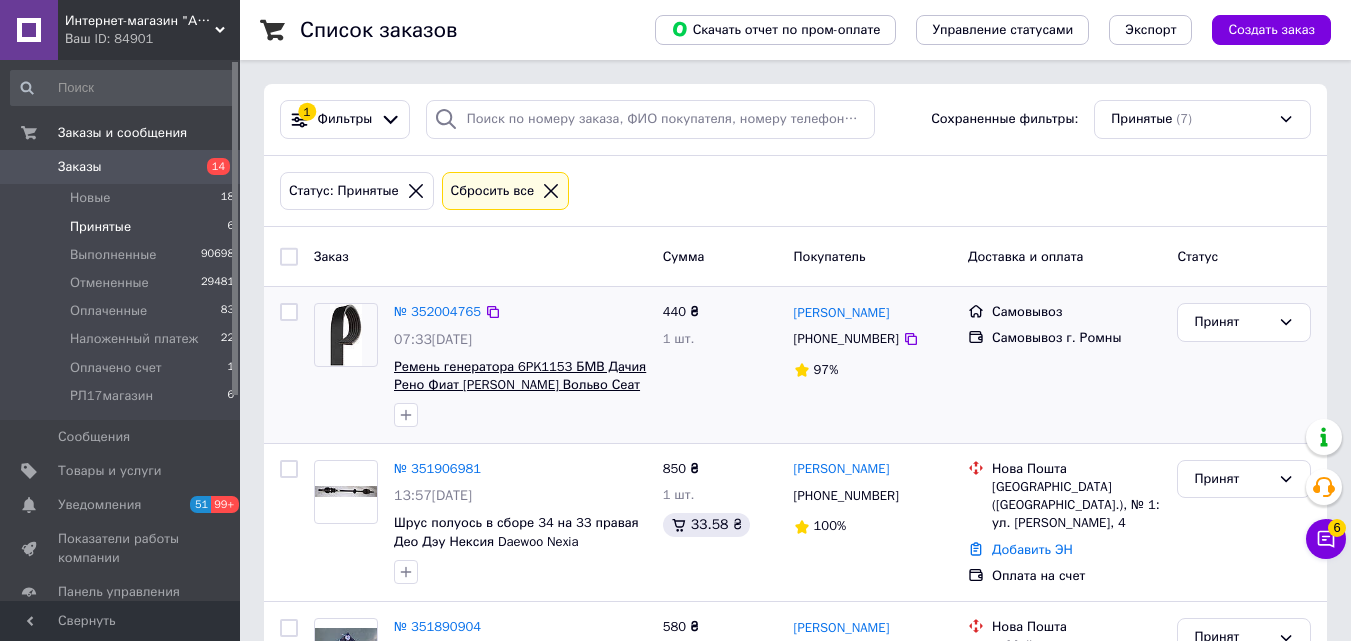click on "Ремень генератора 6PK1153 БМВ Дачия Рено Фиат [PERSON_NAME] Вольво Сеат Фольксваген GATES" at bounding box center [520, 385] 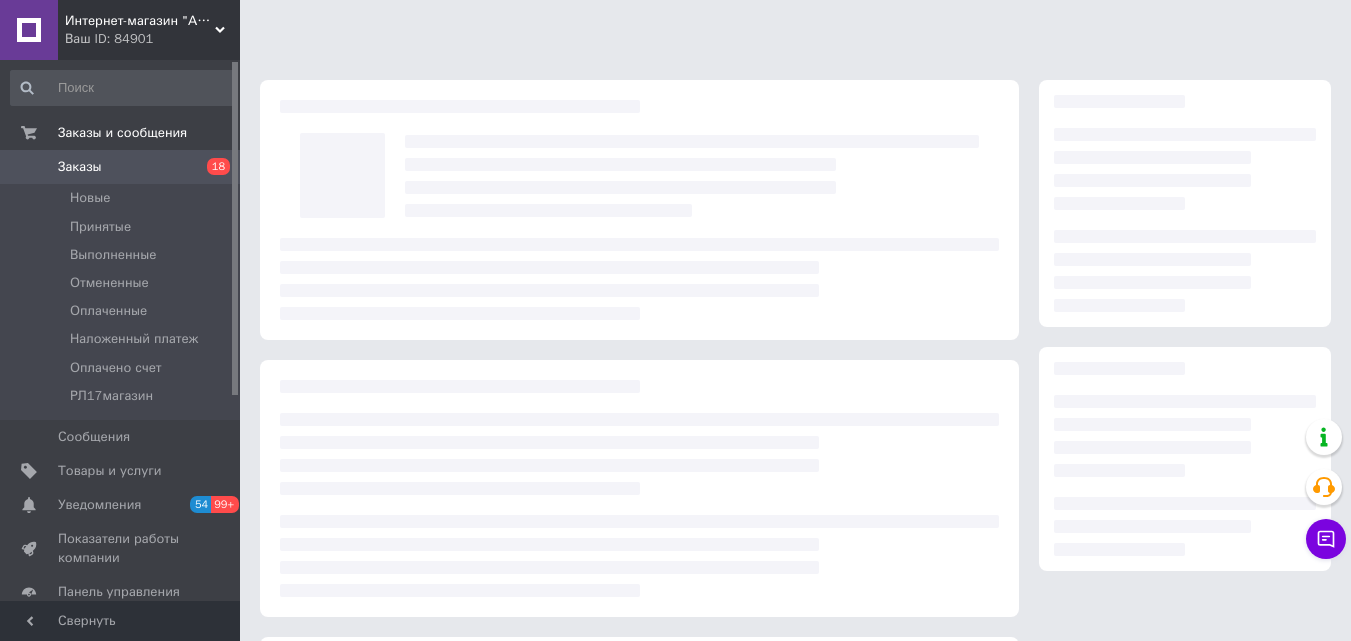 scroll, scrollTop: 0, scrollLeft: 0, axis: both 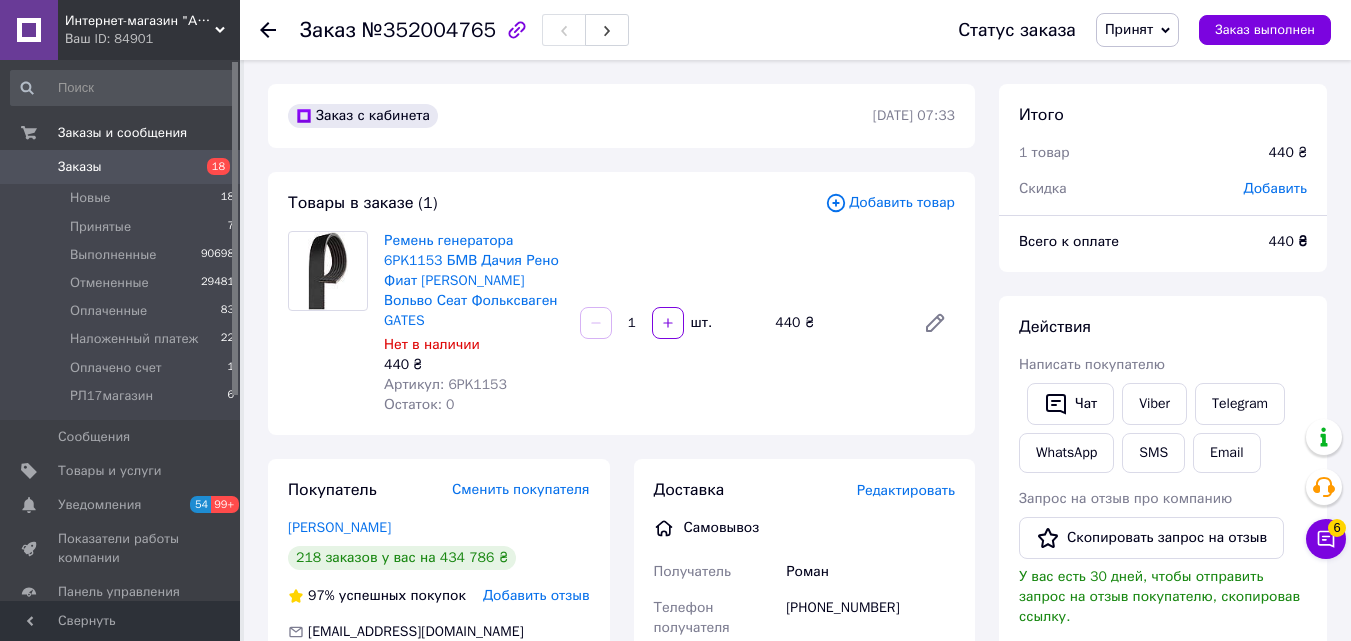 click on "Заказы" at bounding box center (80, 167) 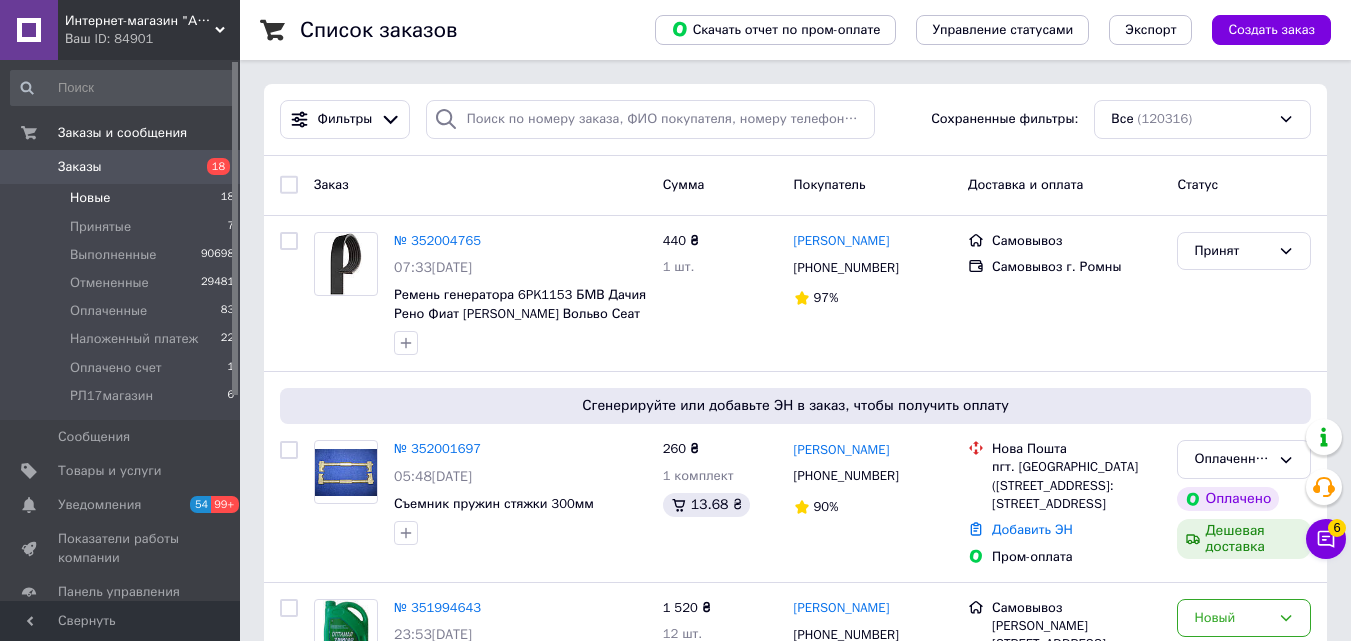 click on "Новые" at bounding box center (90, 198) 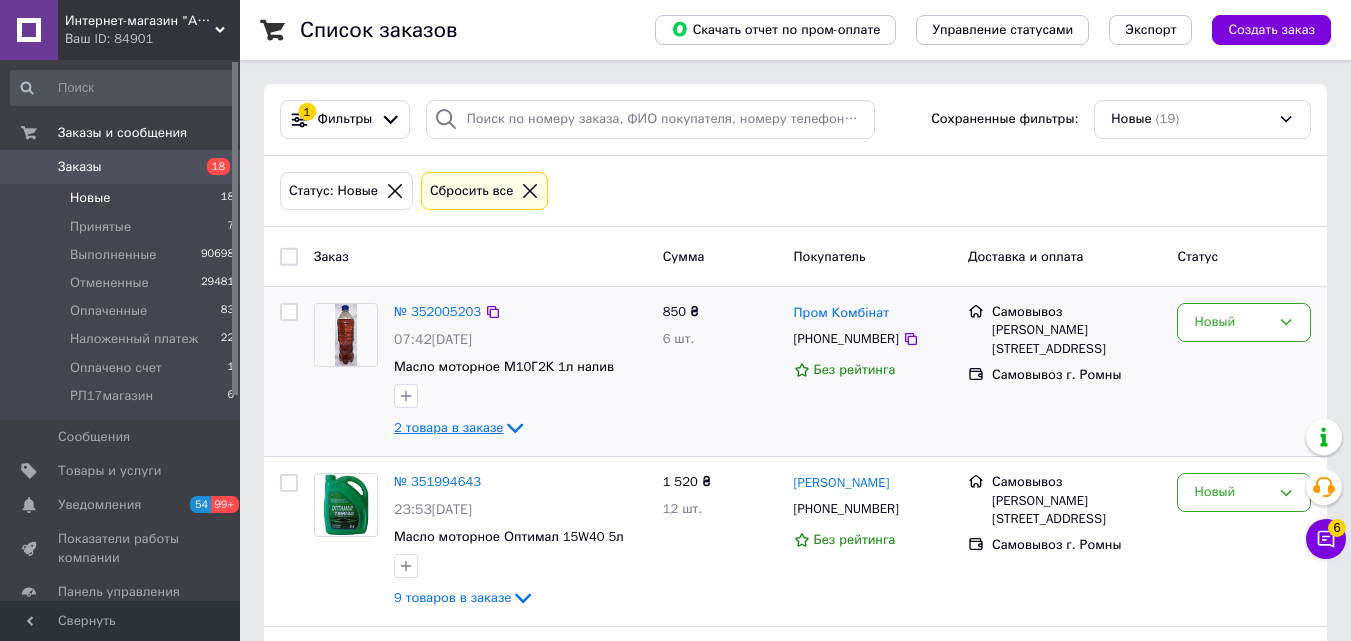 click on "2 товара в заказе" at bounding box center [448, 427] 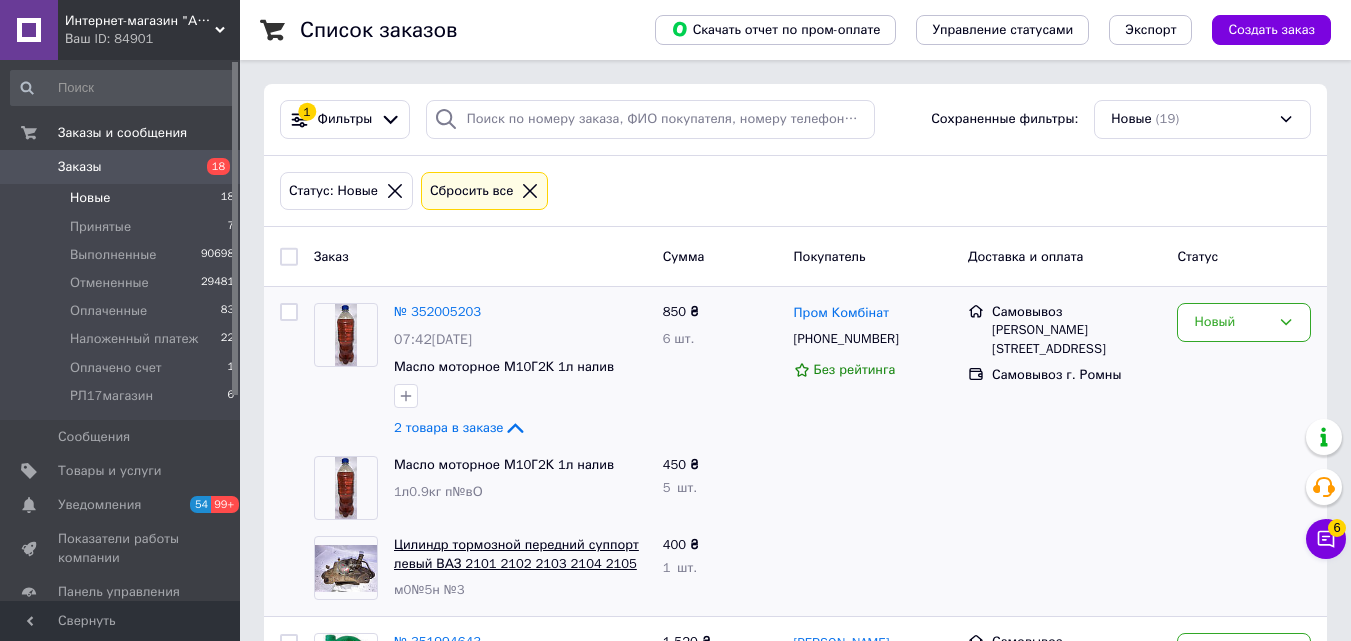 click on "Цилиндр тормозной передний суппорт левый ВАЗ 2101 2102 2103 2104 2105 2106 2107 №3" at bounding box center (516, 563) 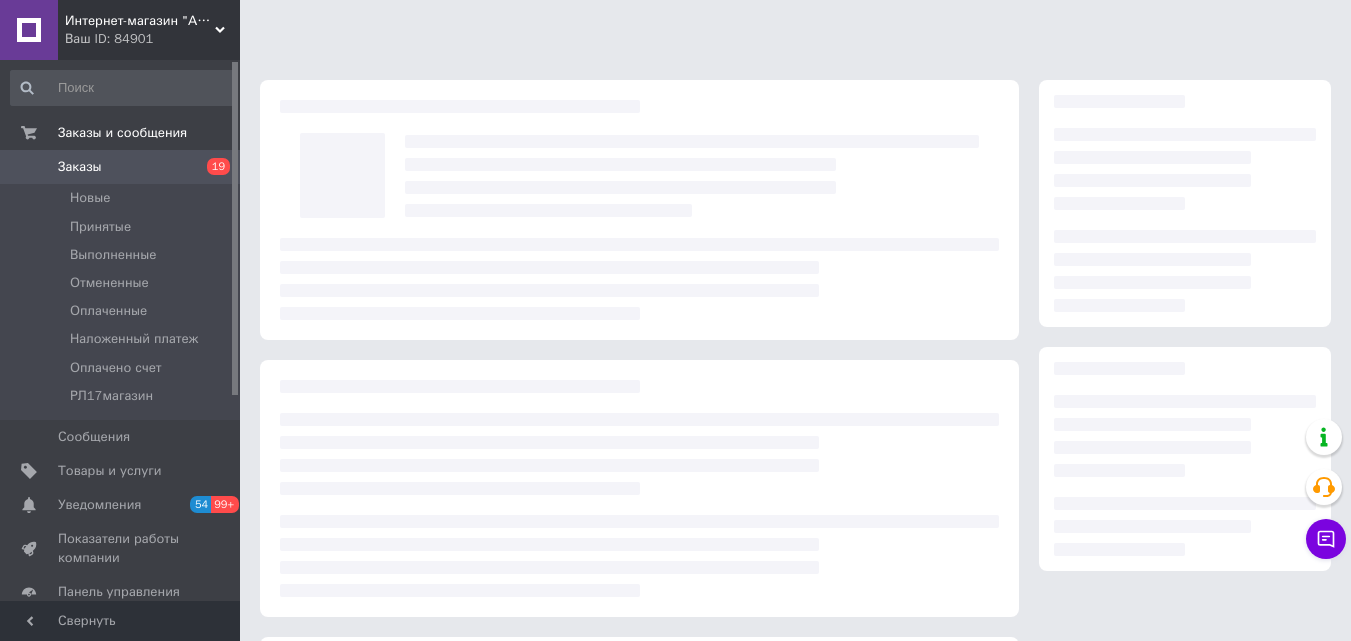 scroll, scrollTop: 0, scrollLeft: 0, axis: both 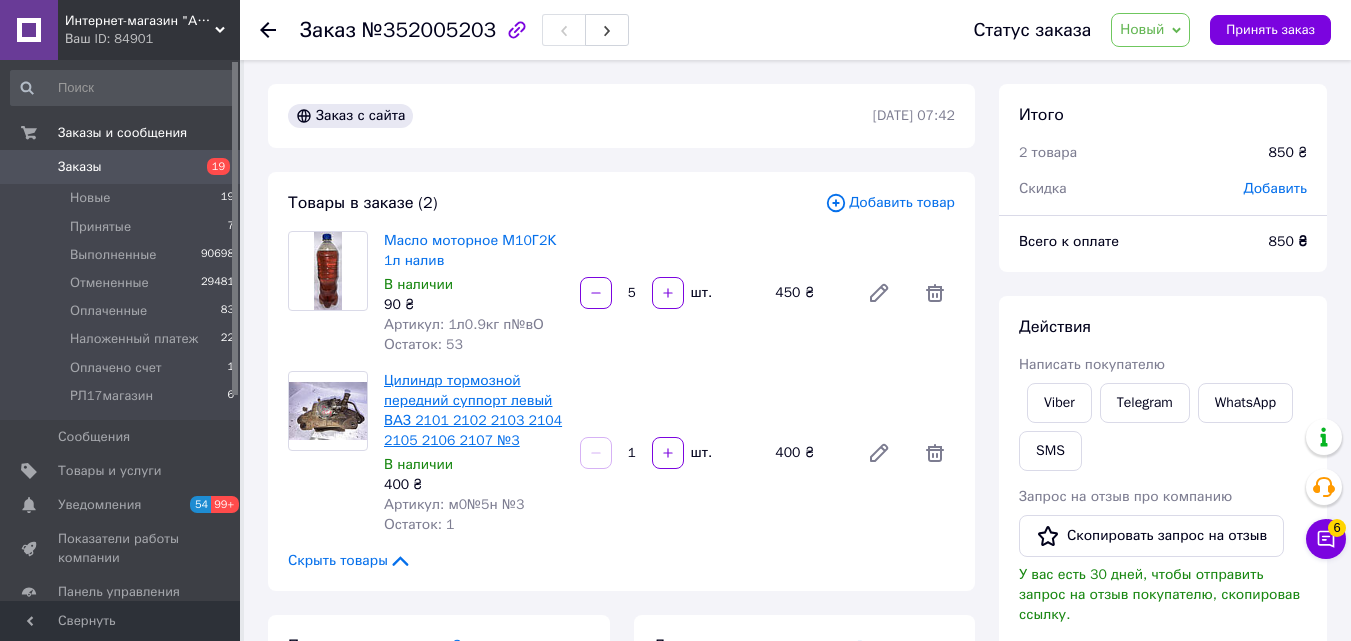 click on "Цилиндр тормозной передний суппорт левый ВАЗ 2101 2102 2103 2104 2105 2106 2107 №3" at bounding box center [473, 410] 